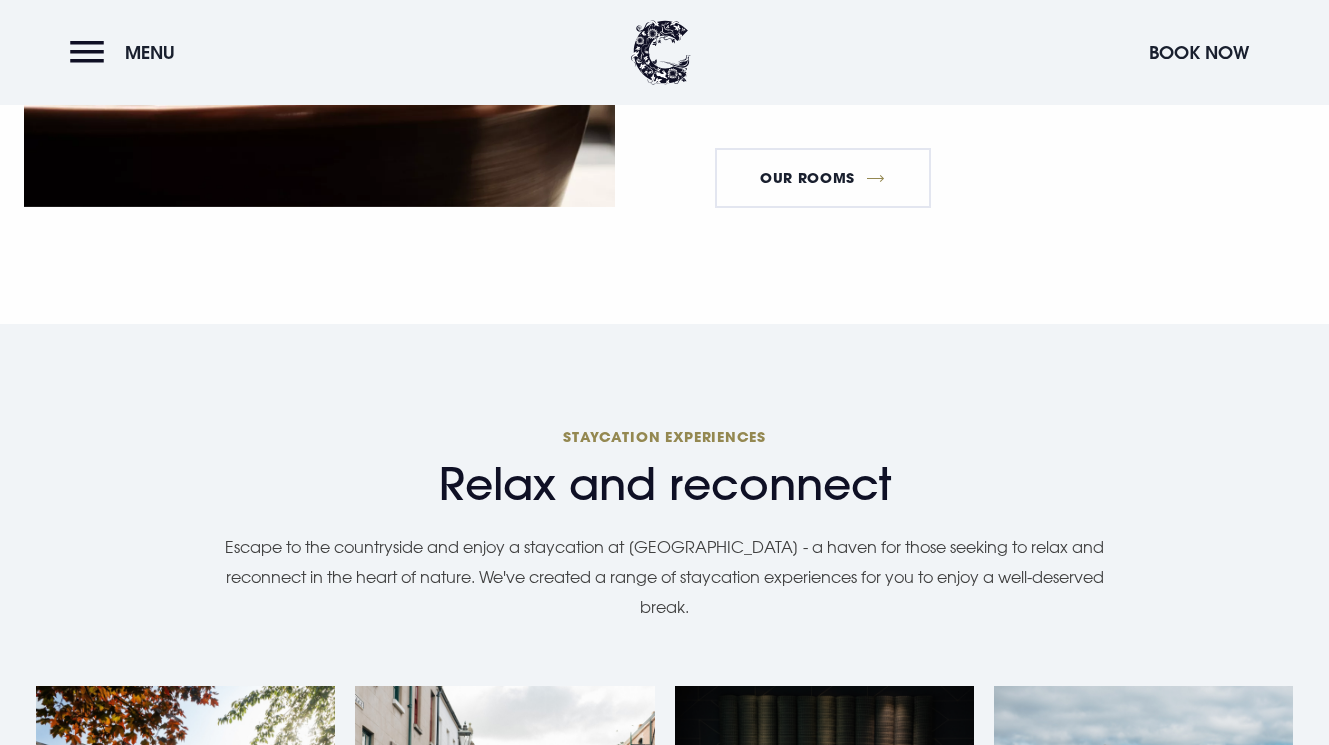 scroll, scrollTop: 1957, scrollLeft: 0, axis: vertical 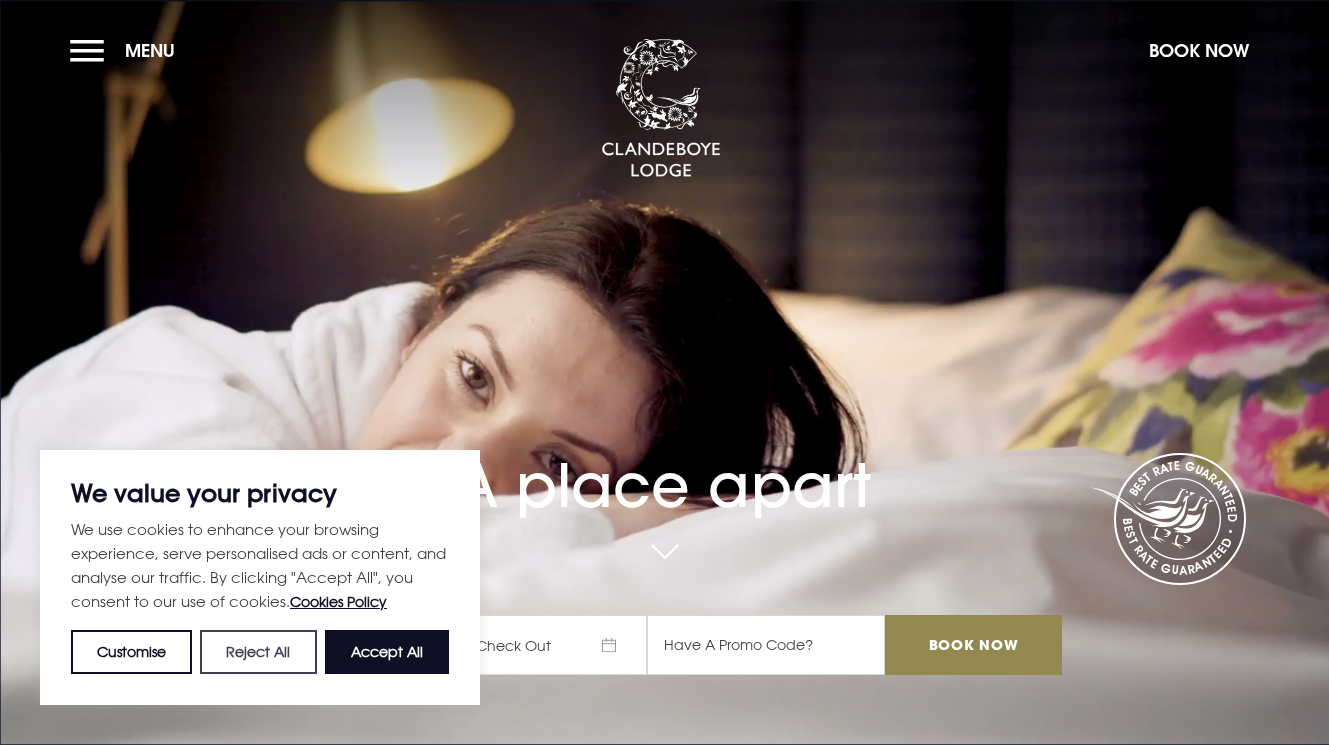 click on "Reject All" at bounding box center (258, 652) 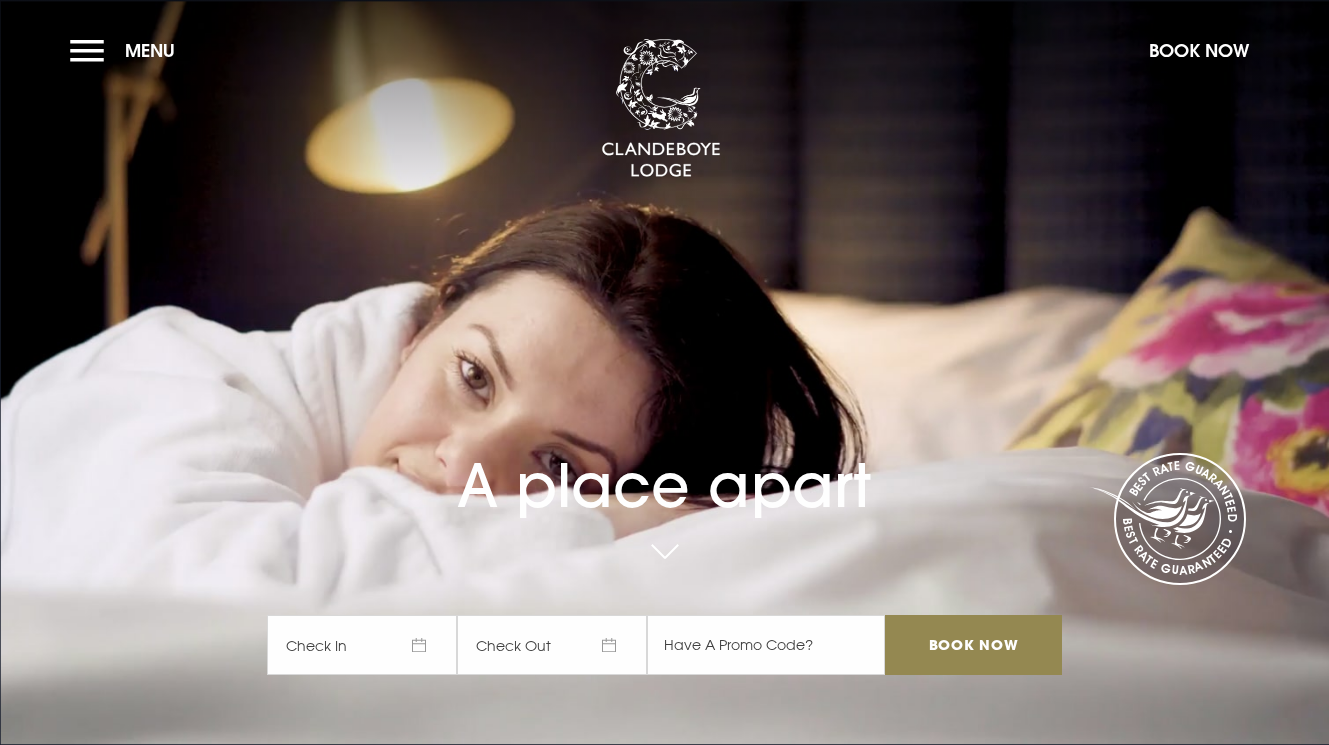 click on "Check In" at bounding box center [362, 645] 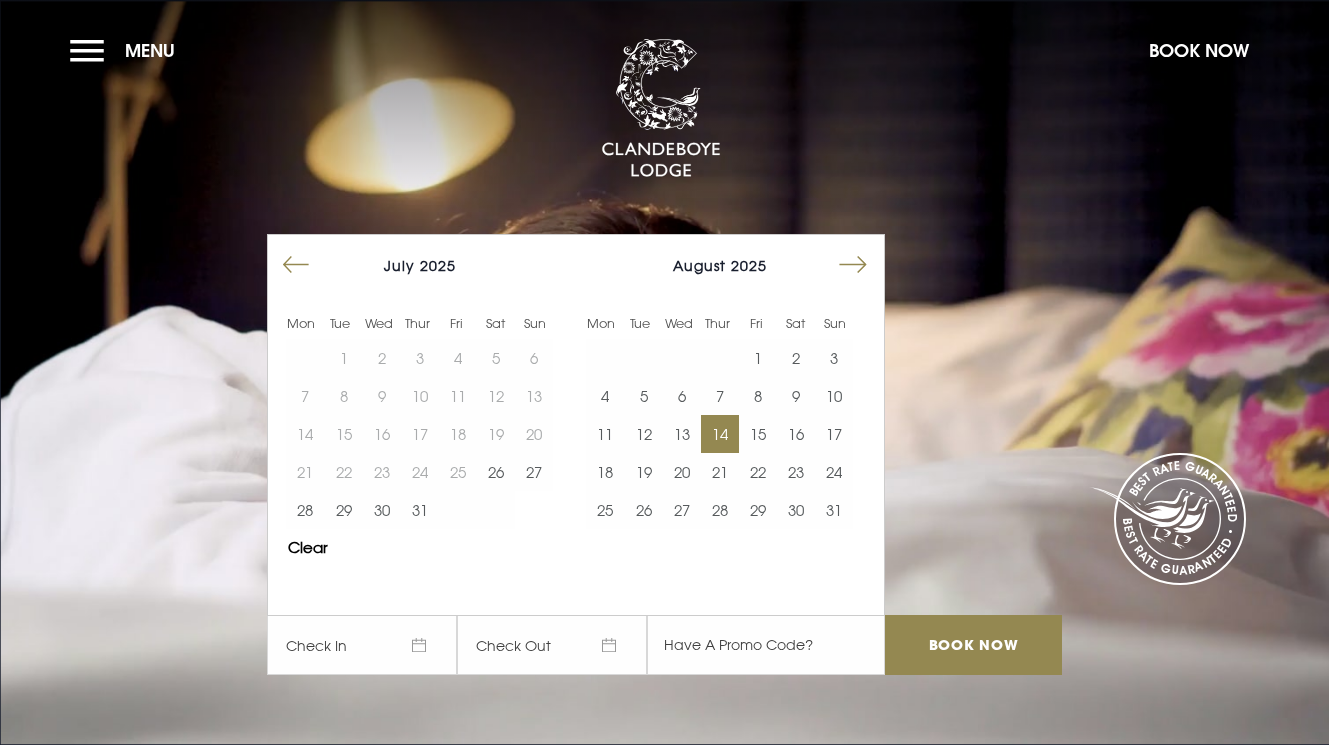 click on "14" at bounding box center [720, 434] 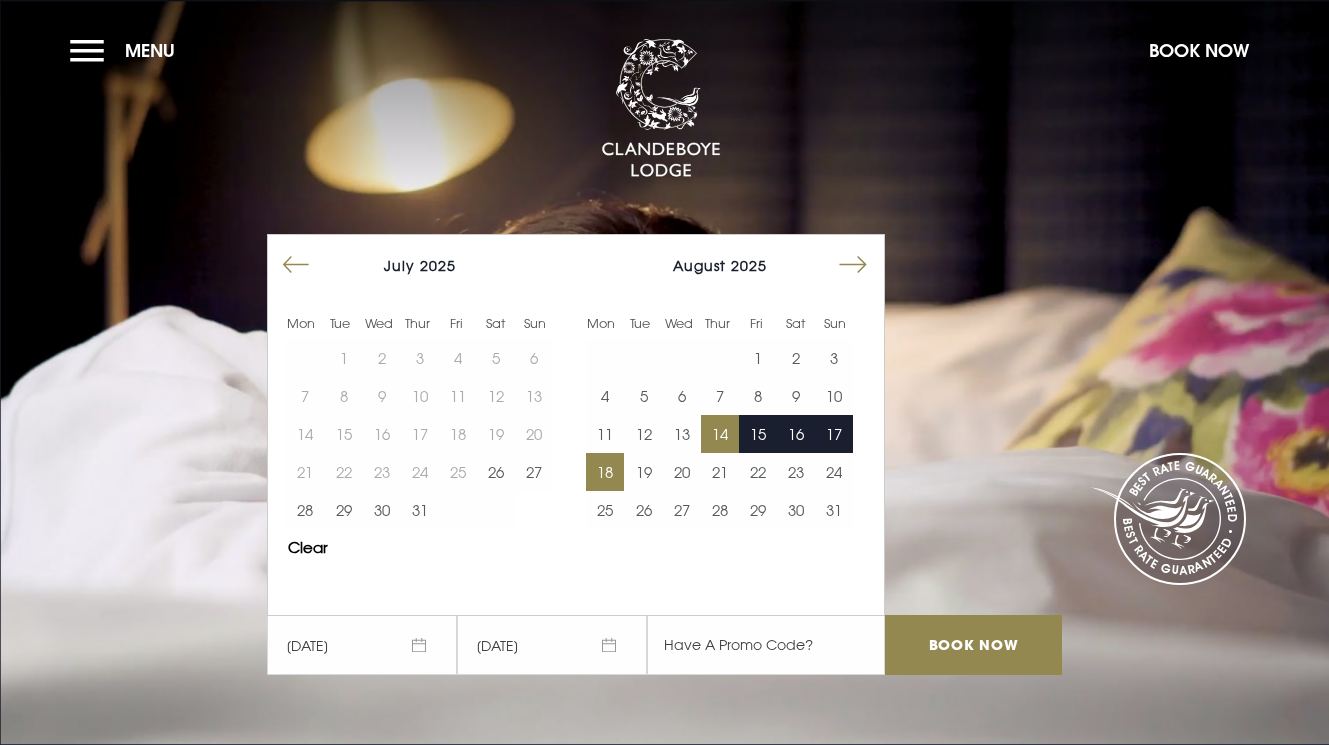 click on "18" at bounding box center [605, 472] 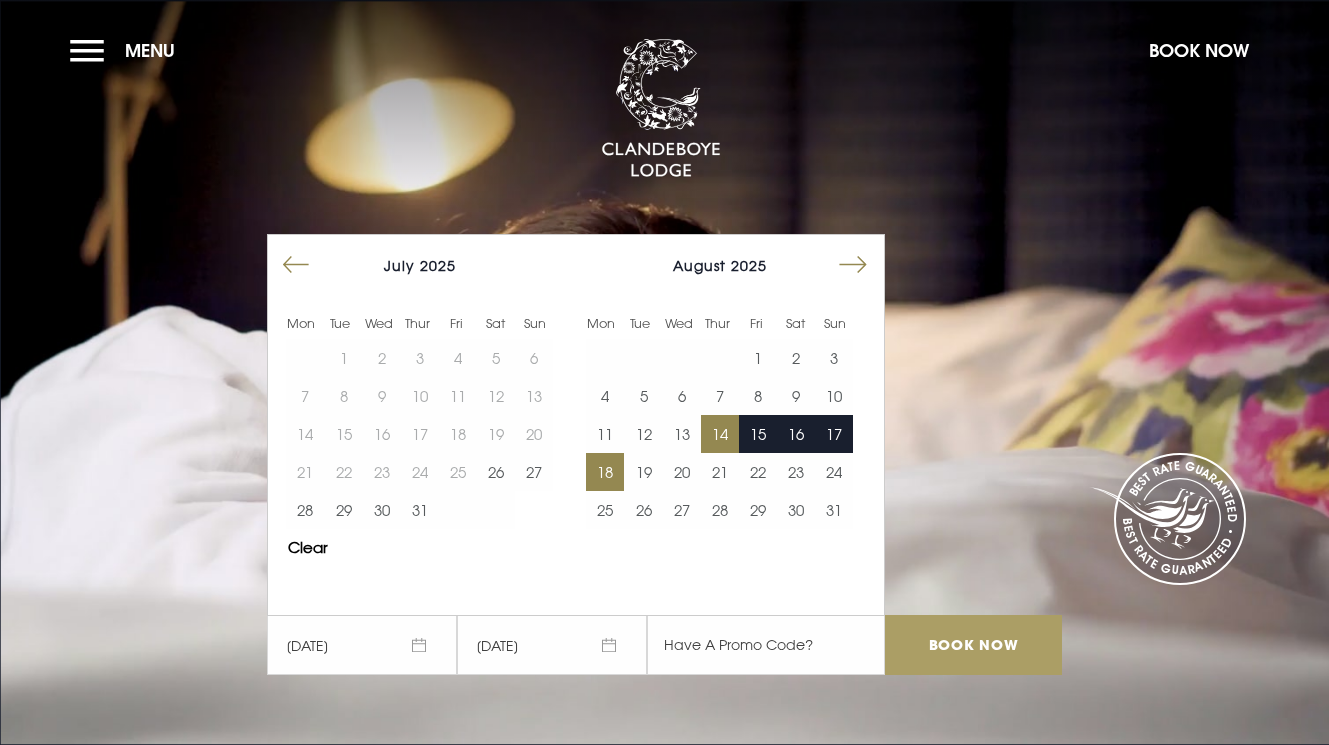 click on "Book Now" at bounding box center (973, 645) 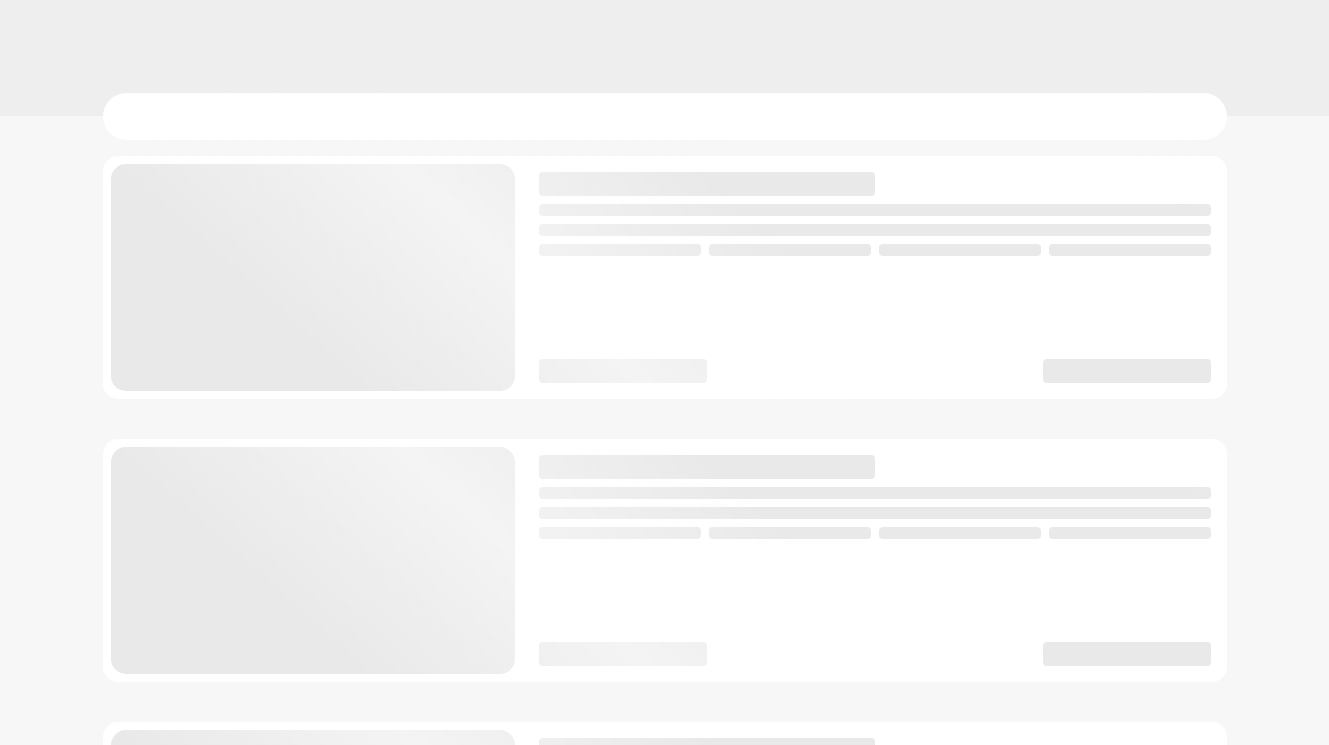 scroll, scrollTop: 0, scrollLeft: 0, axis: both 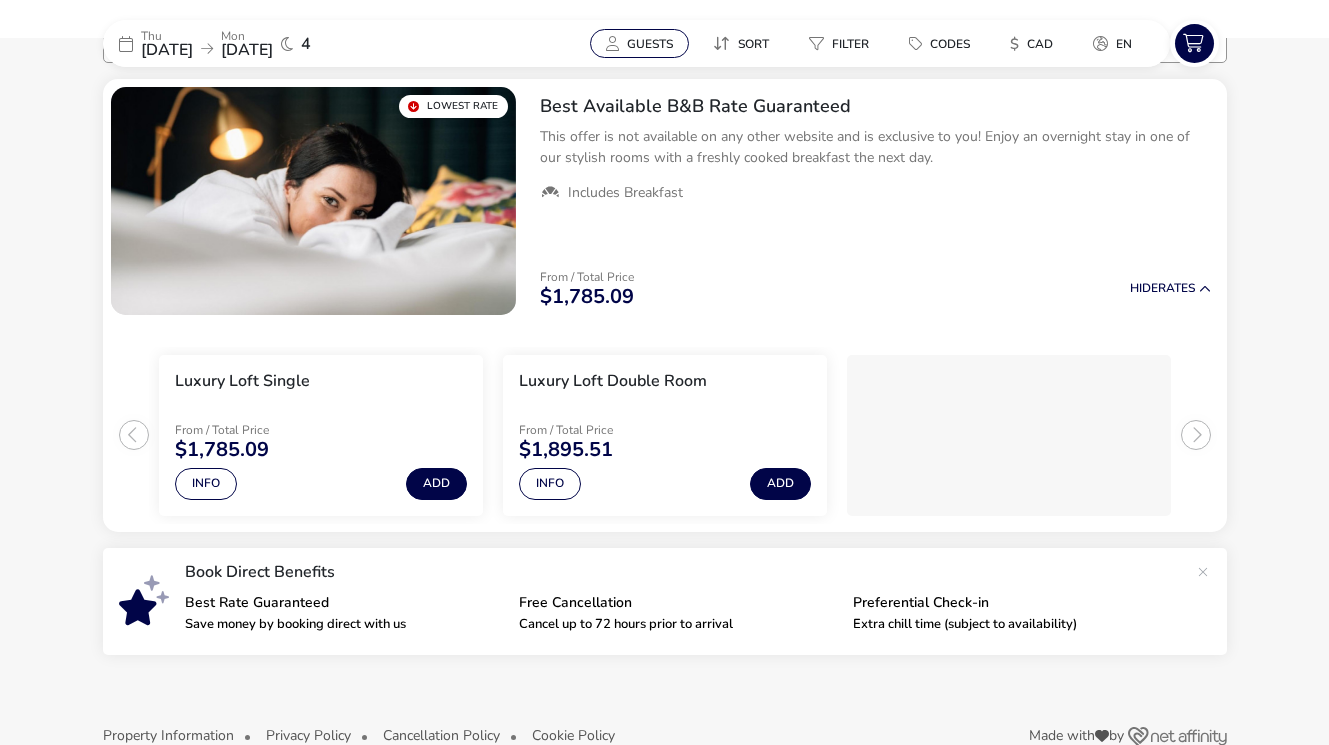 click on "Guests" at bounding box center (639, 43) 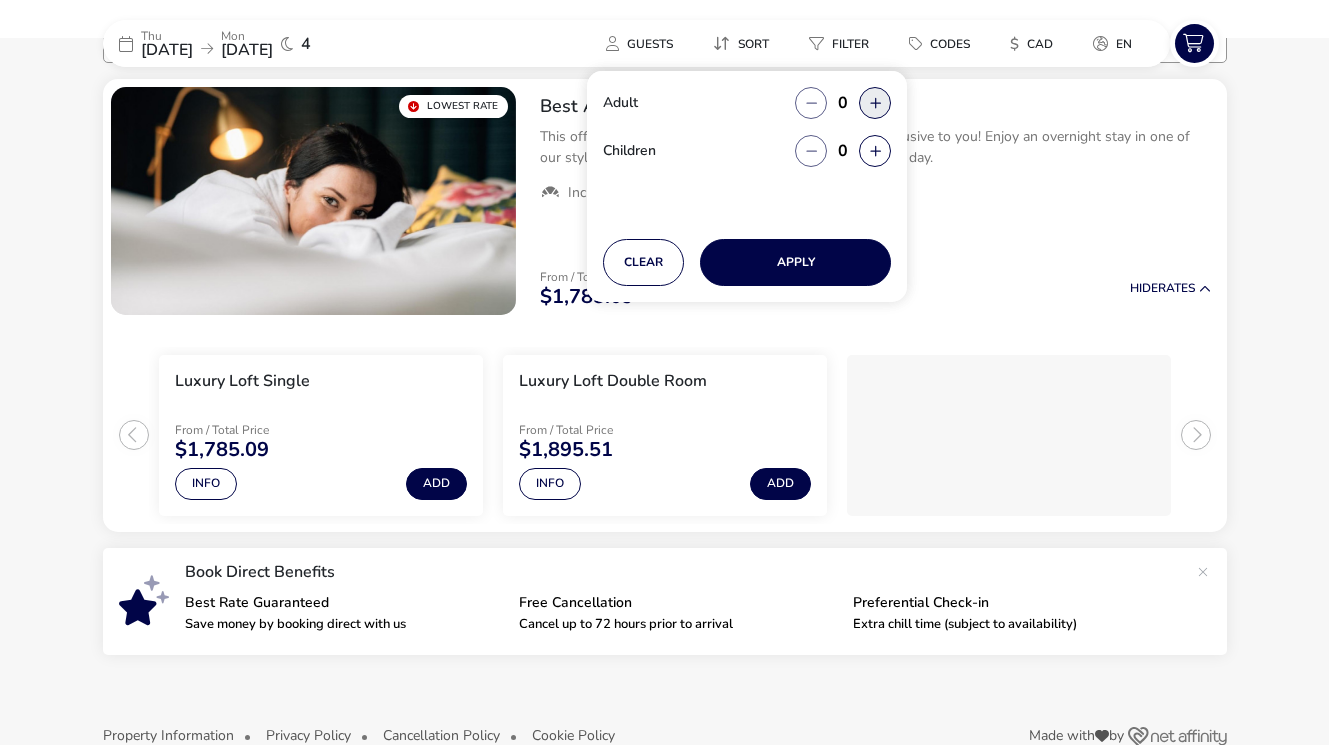click at bounding box center (875, 103) 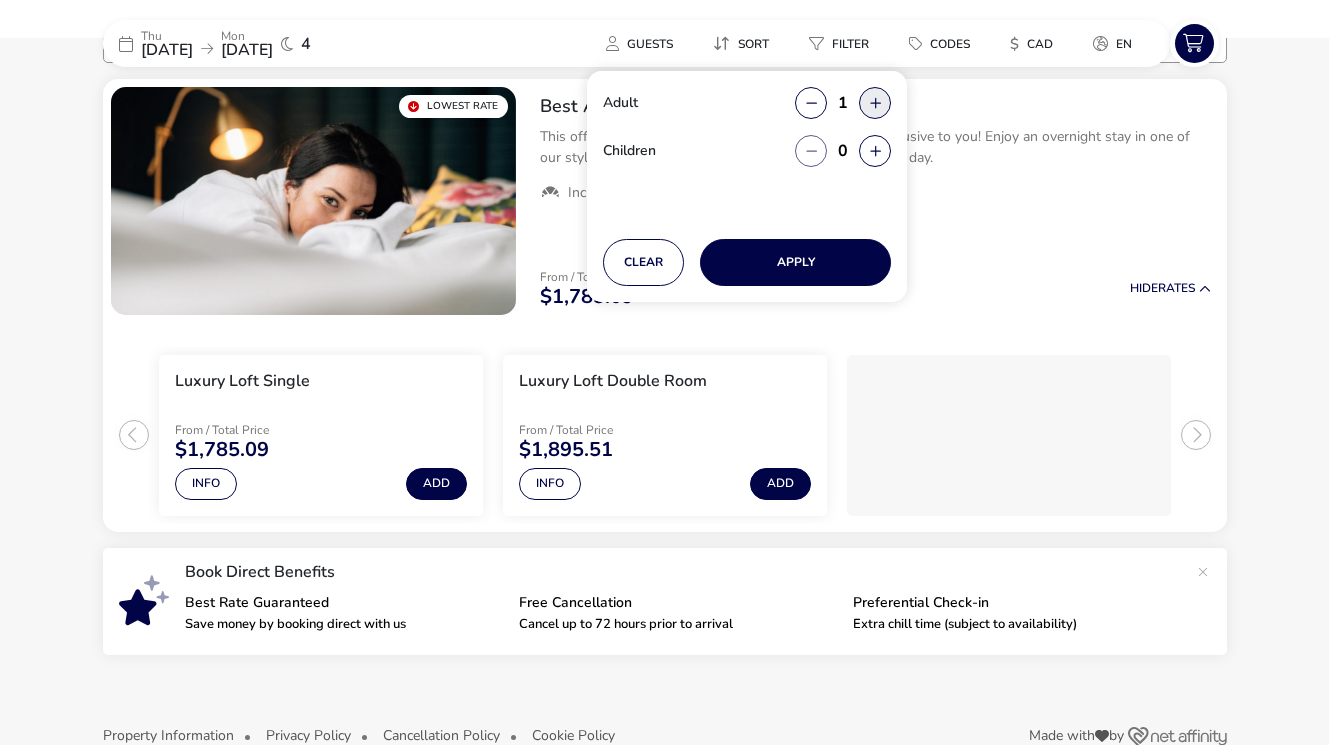 click at bounding box center (875, 103) 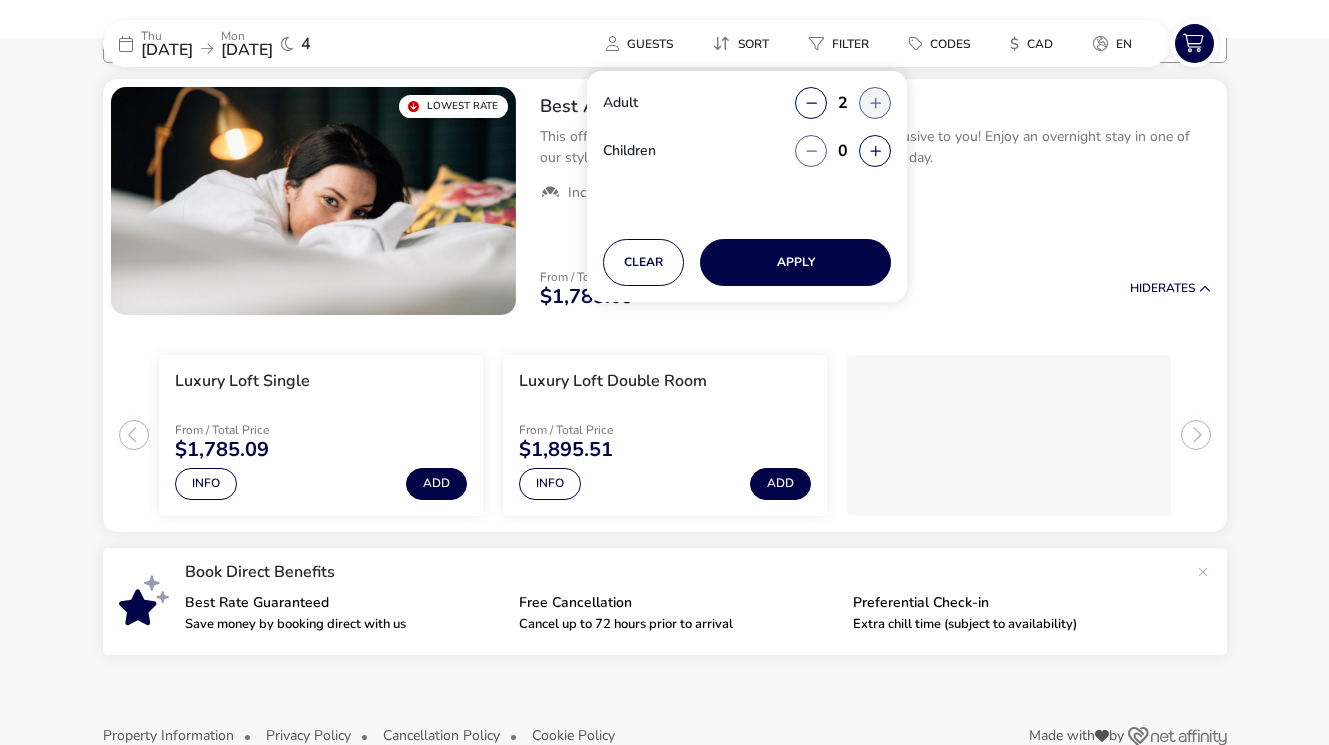 click at bounding box center (875, 103) 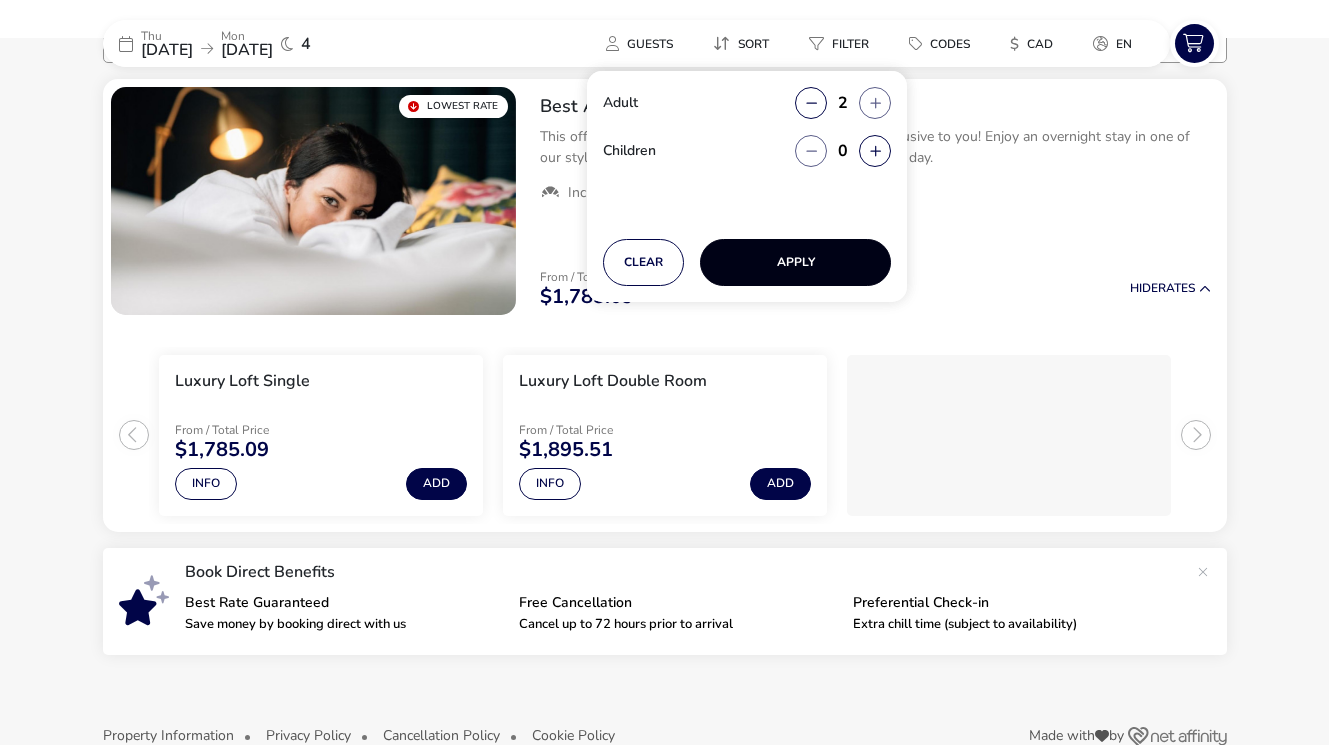 click on "Apply" at bounding box center [795, 262] 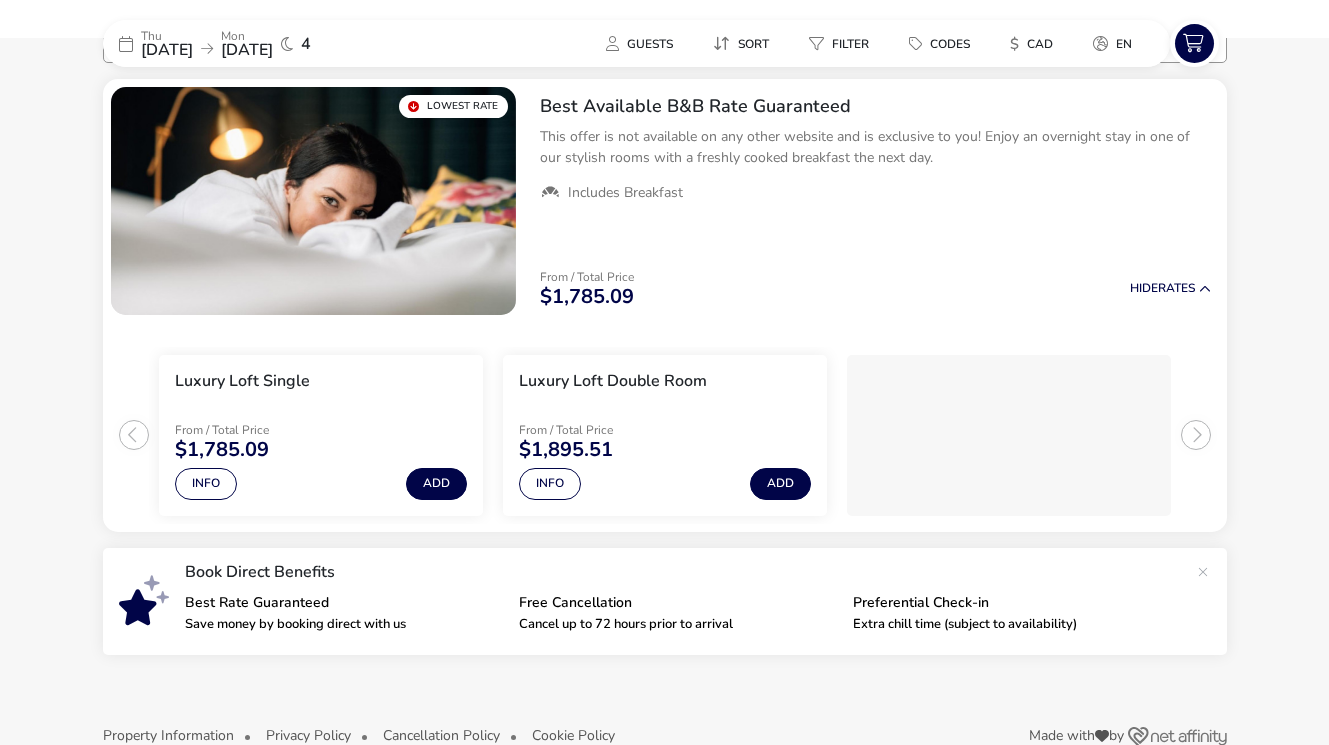 scroll, scrollTop: 0, scrollLeft: 0, axis: both 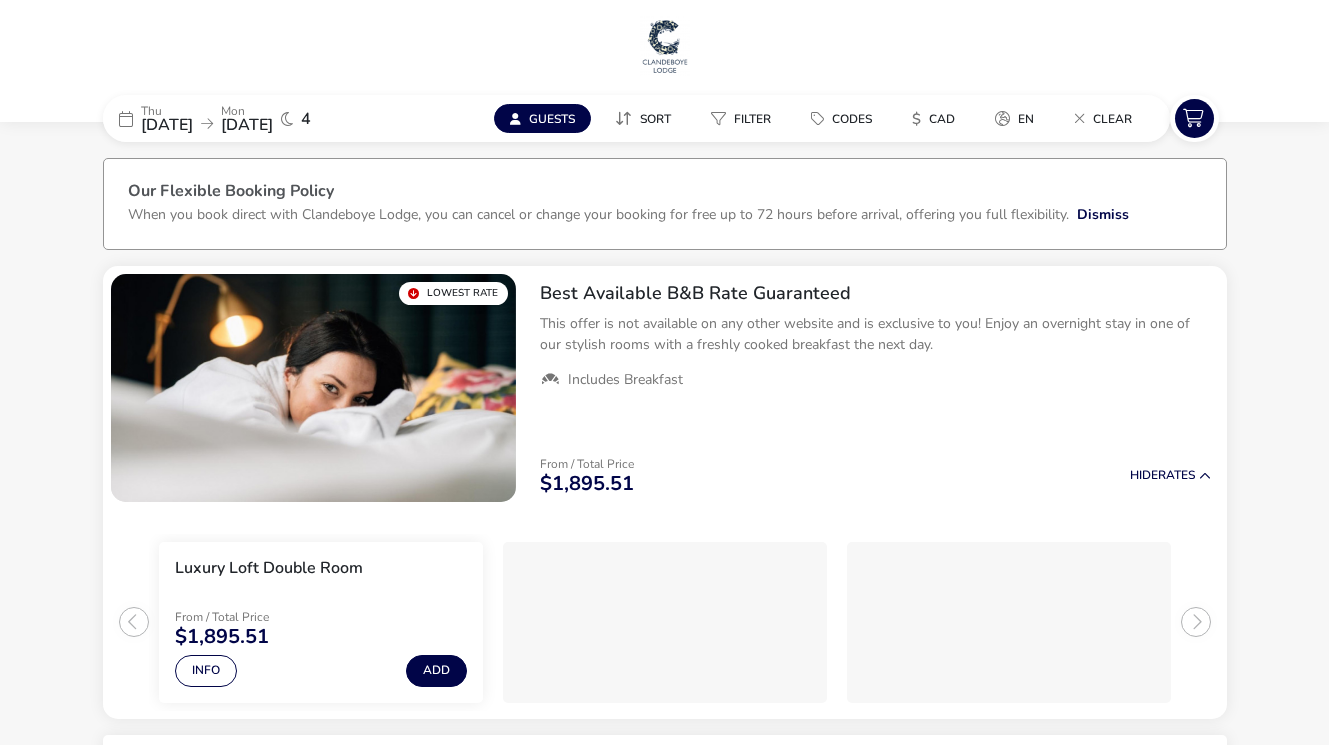 click on "Guests" at bounding box center (552, 119) 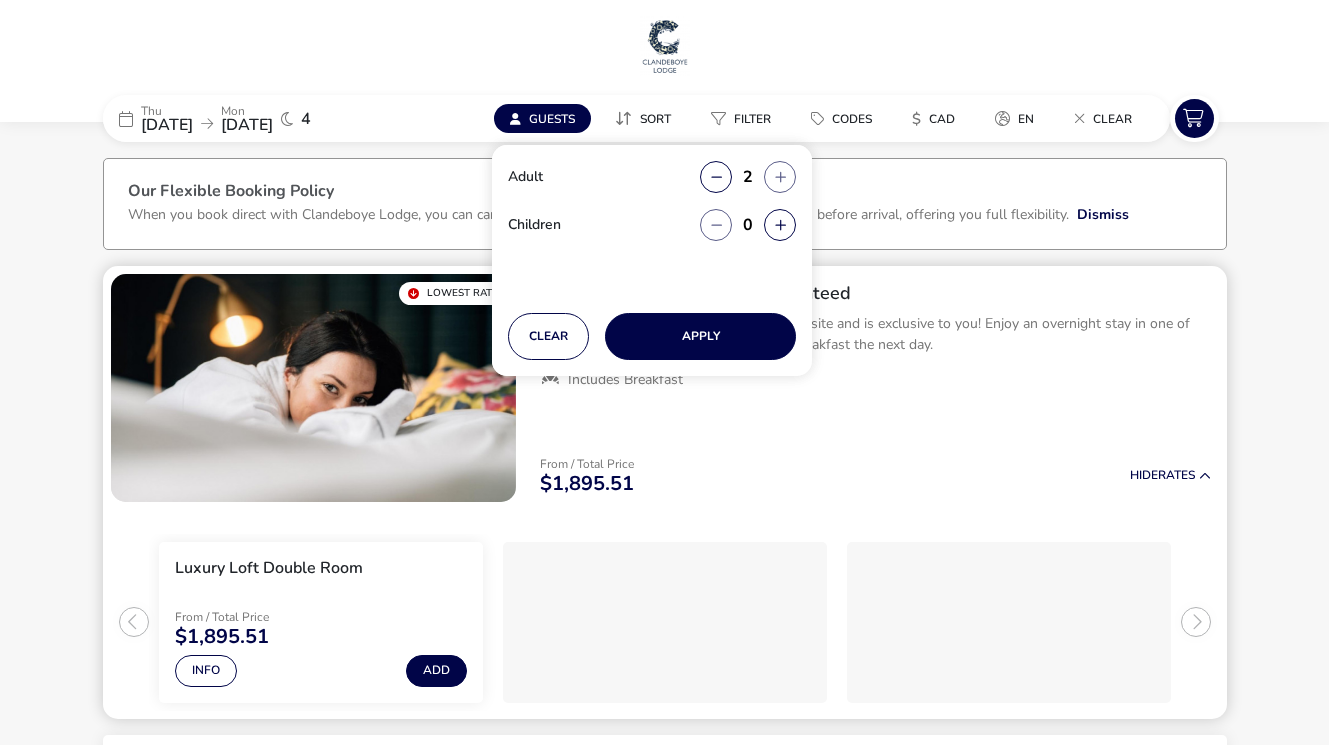 click on "Best Available B&B Rate Guaranteed This offer is not available on any other website and is exclusive to you! Enjoy an overnight stay in one of our stylish rooms with a freshly cooked breakfast the next day.    Includes Breakfast  From / Total Price  $1,895.51 Hide   Rates" at bounding box center (875, 388) 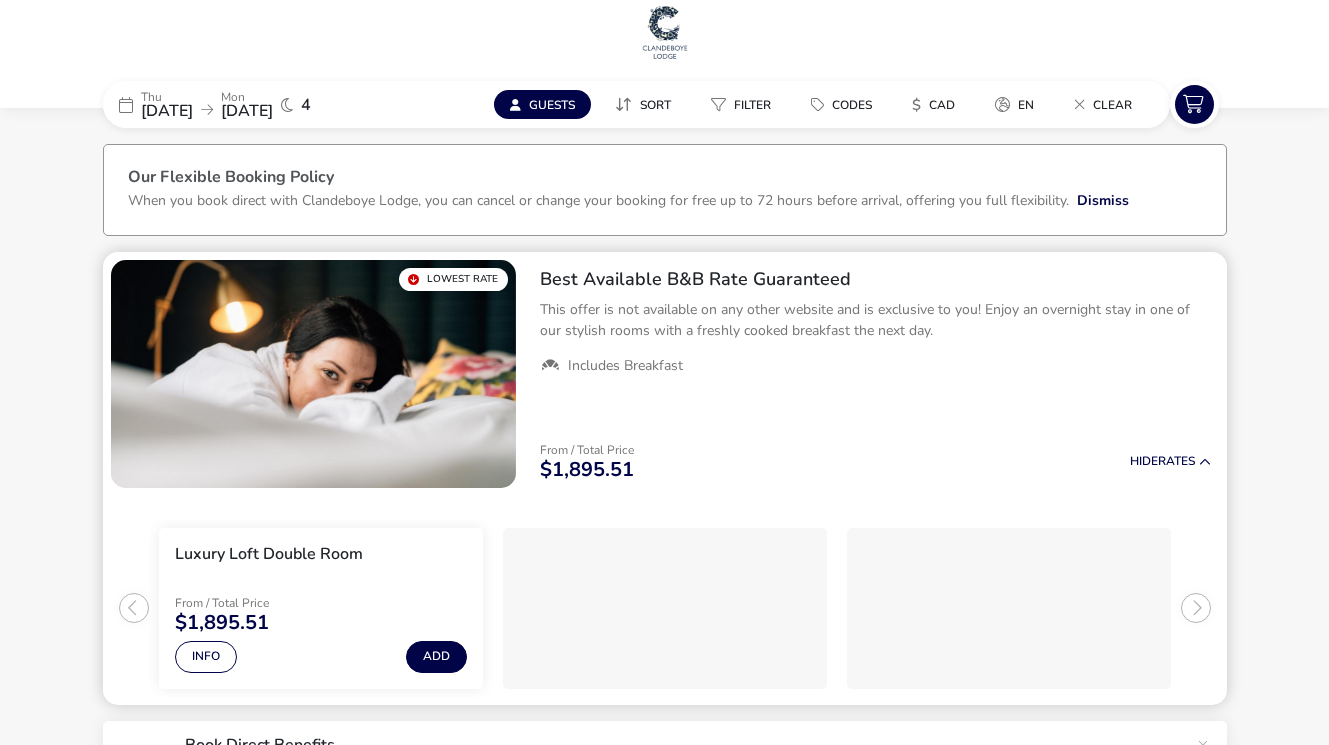 scroll, scrollTop: 0, scrollLeft: 0, axis: both 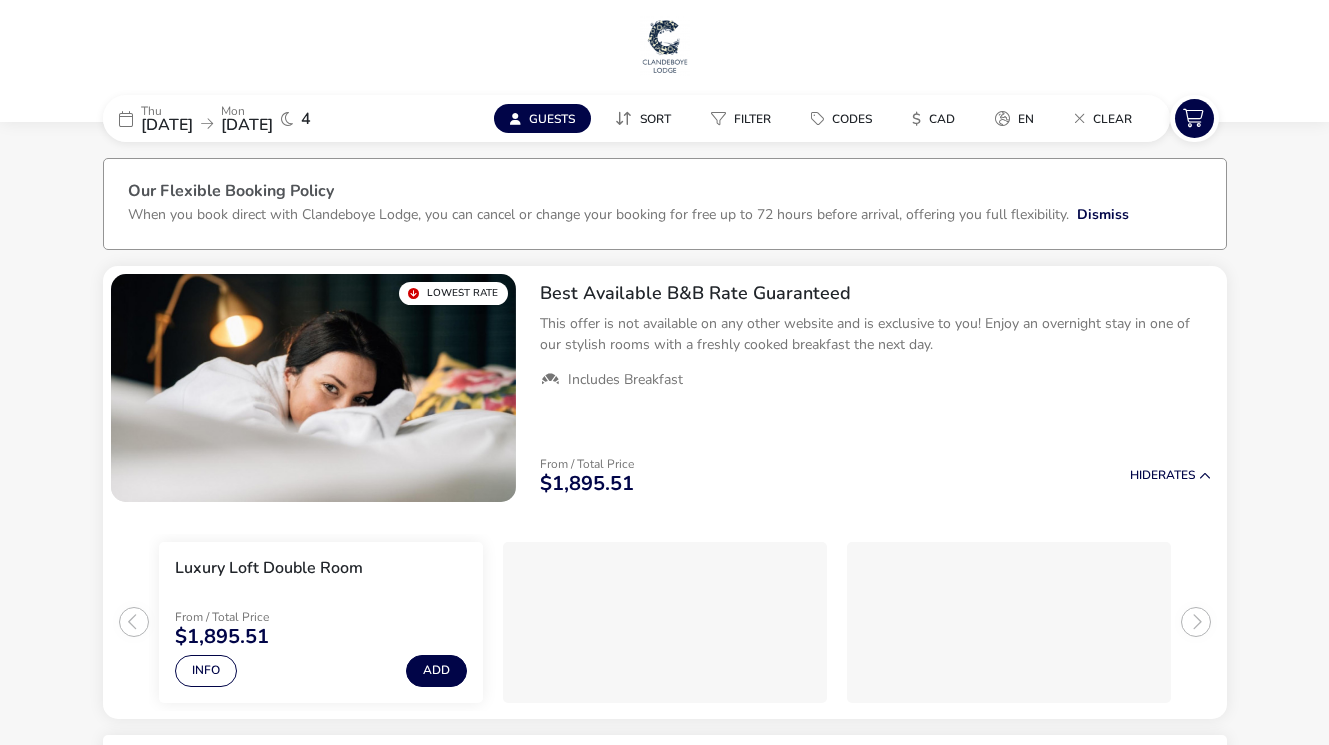 click on "[DATE]" at bounding box center (167, 125) 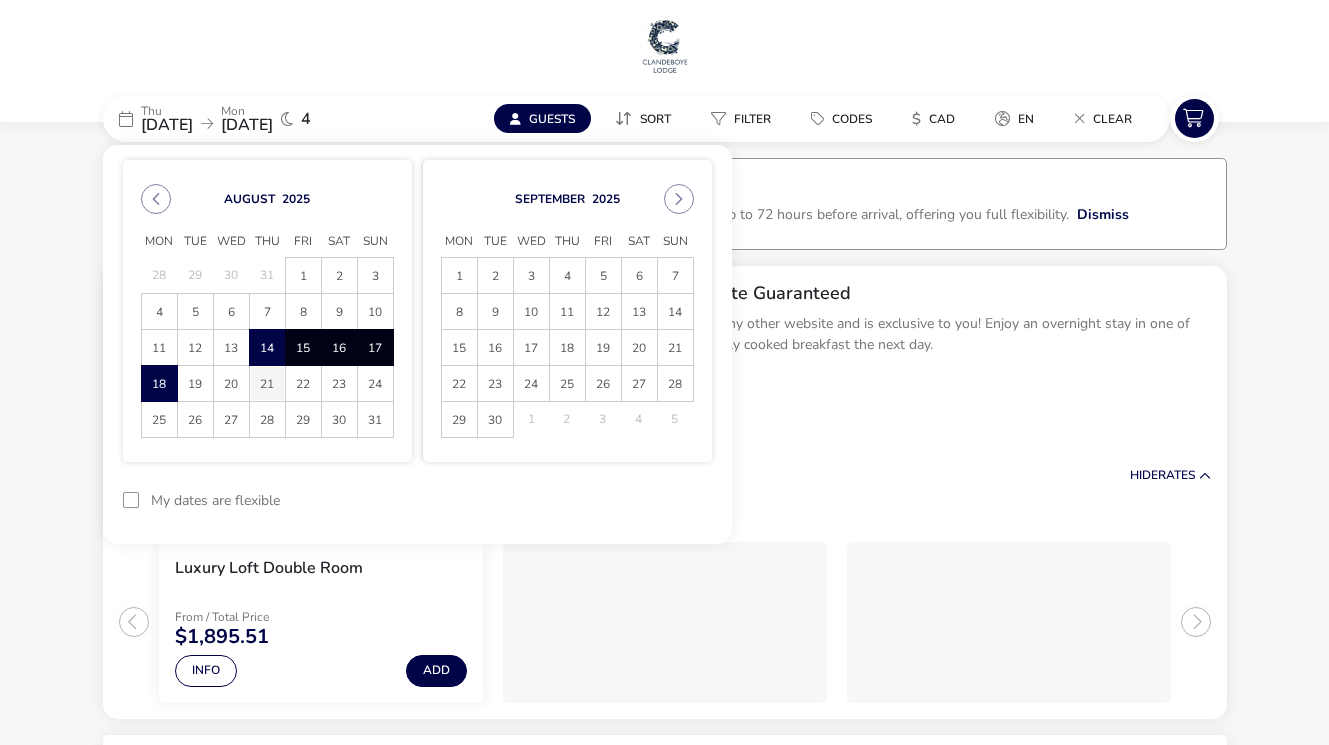 click on "21" at bounding box center (267, 384) 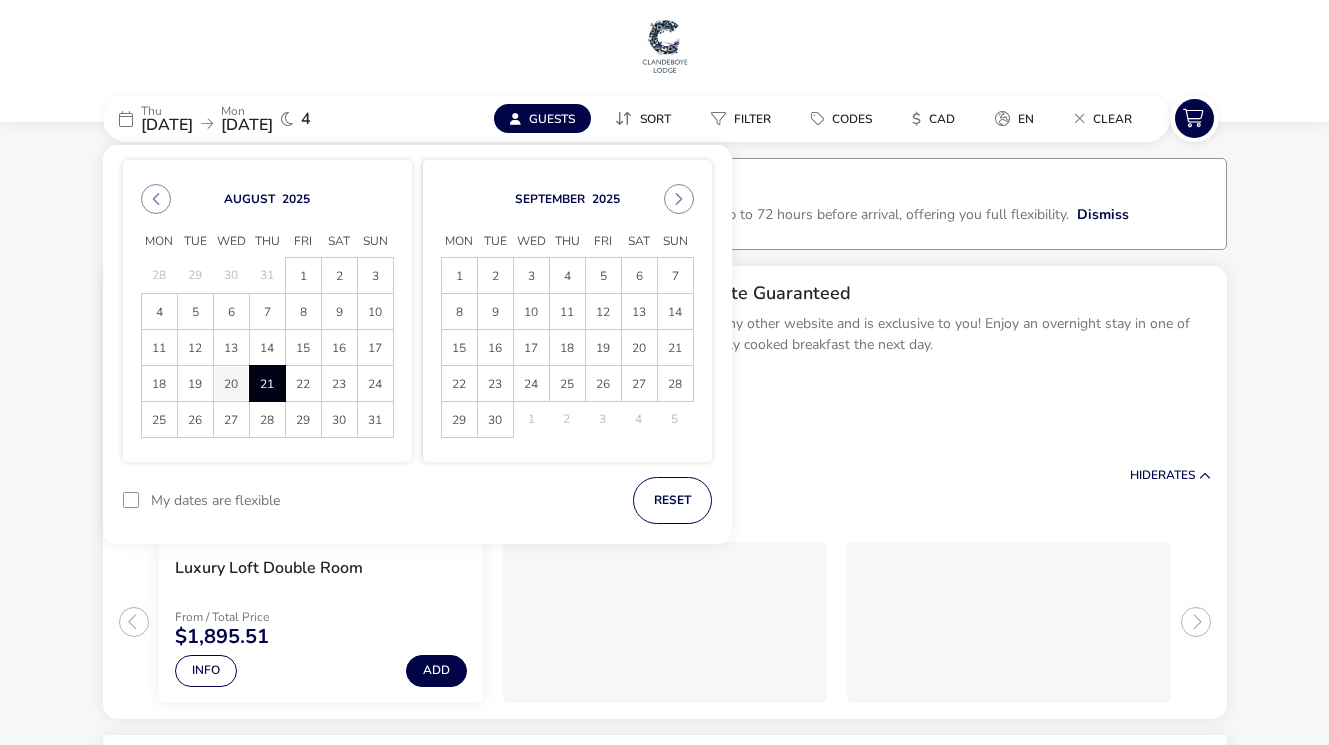 click on "20" at bounding box center [231, 384] 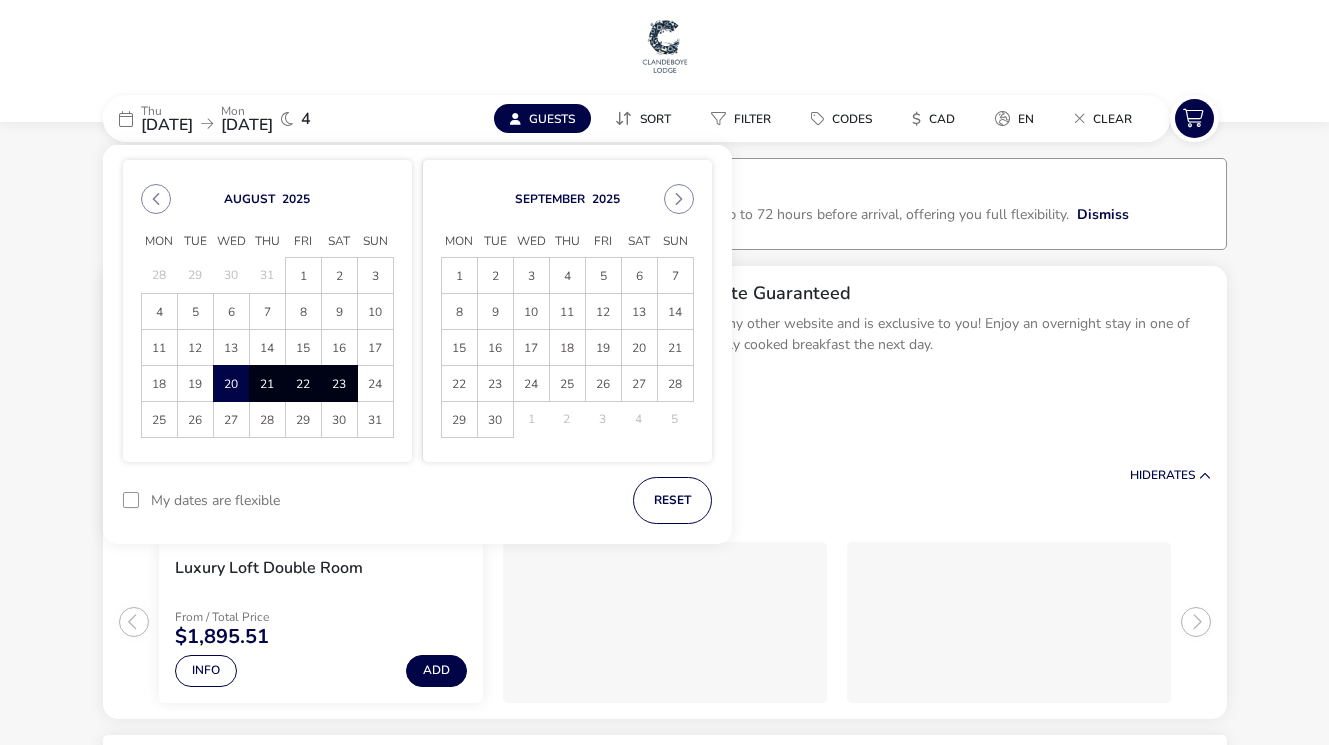 click on "23" at bounding box center [339, 384] 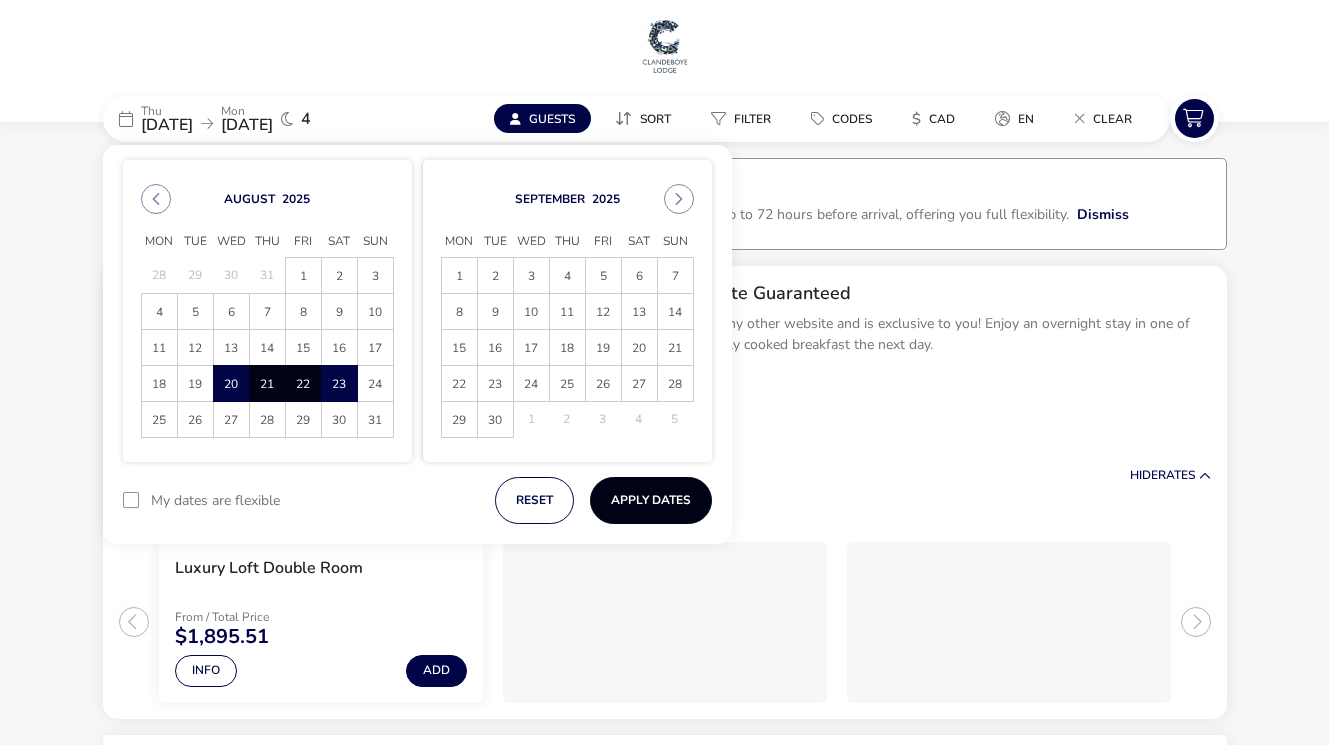 click on "Apply Dates" at bounding box center (651, 500) 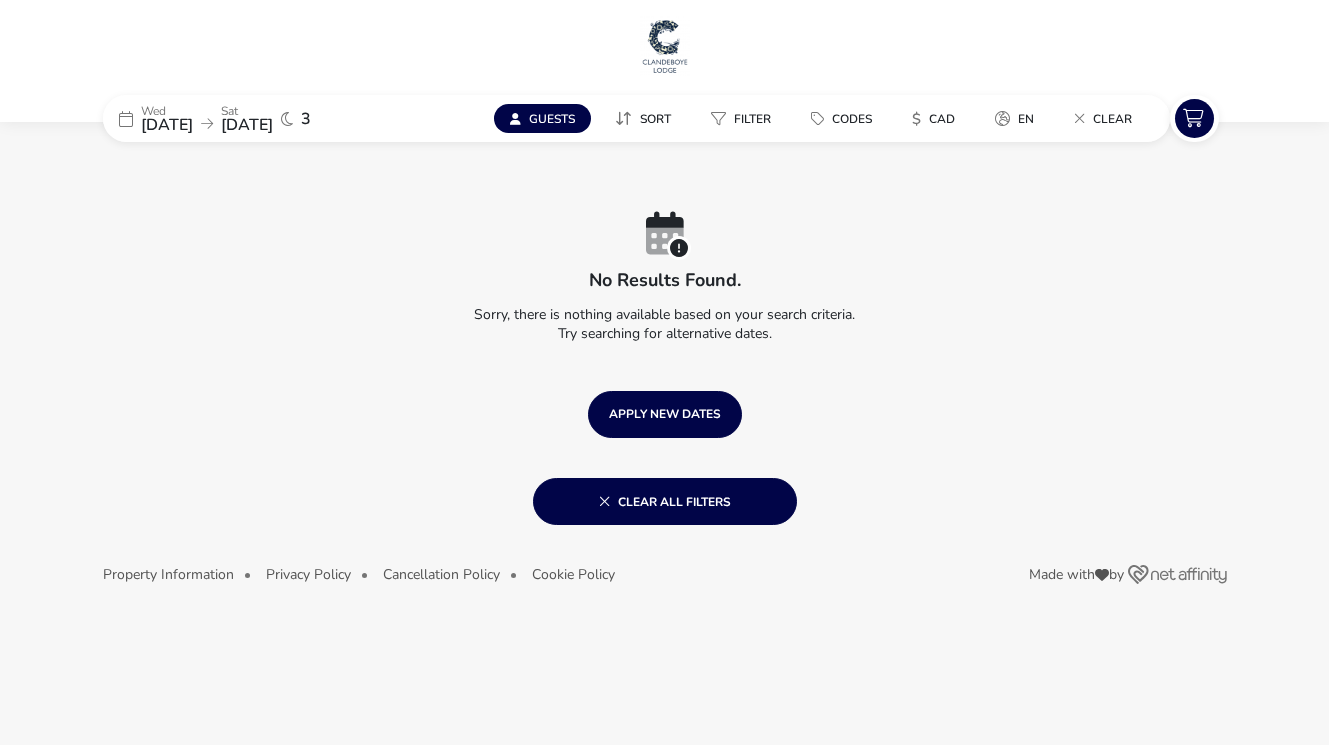 click on "[DATE]" at bounding box center [247, 125] 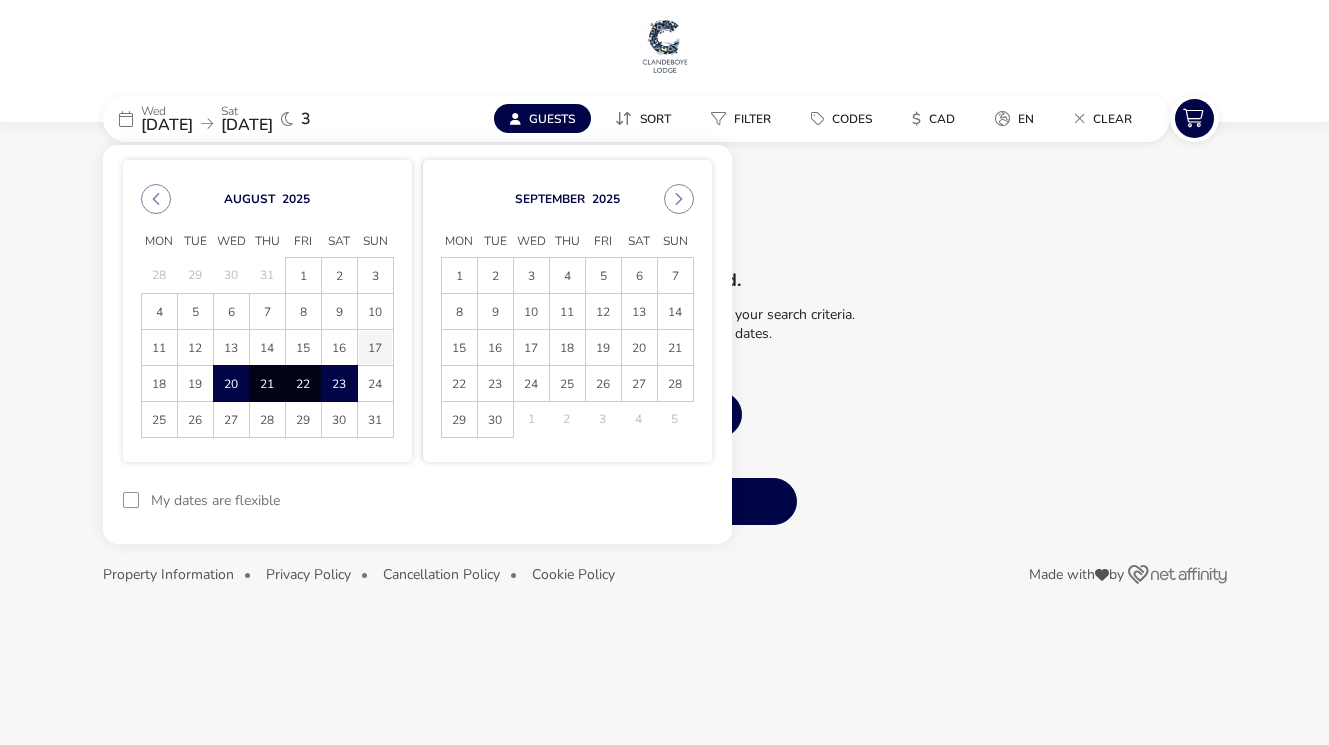 click on "17" at bounding box center (375, 348) 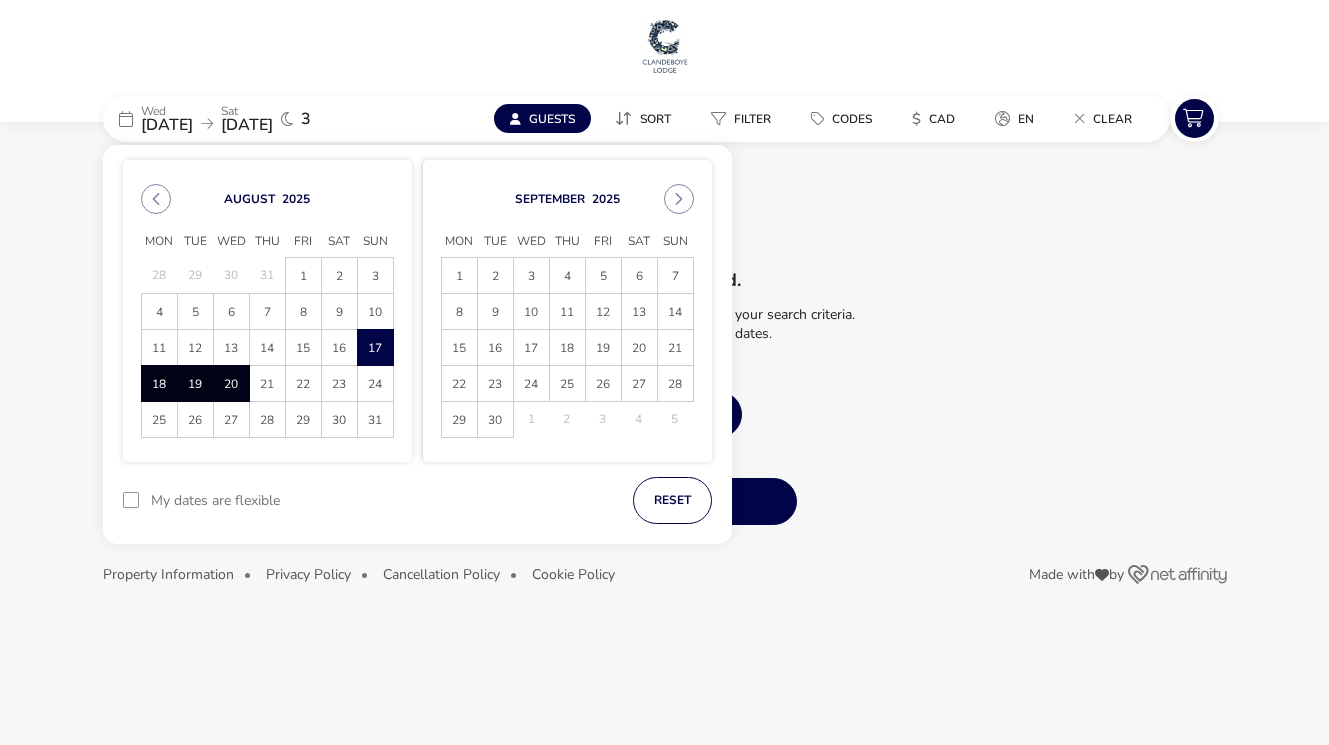 click on "20" at bounding box center (231, 384) 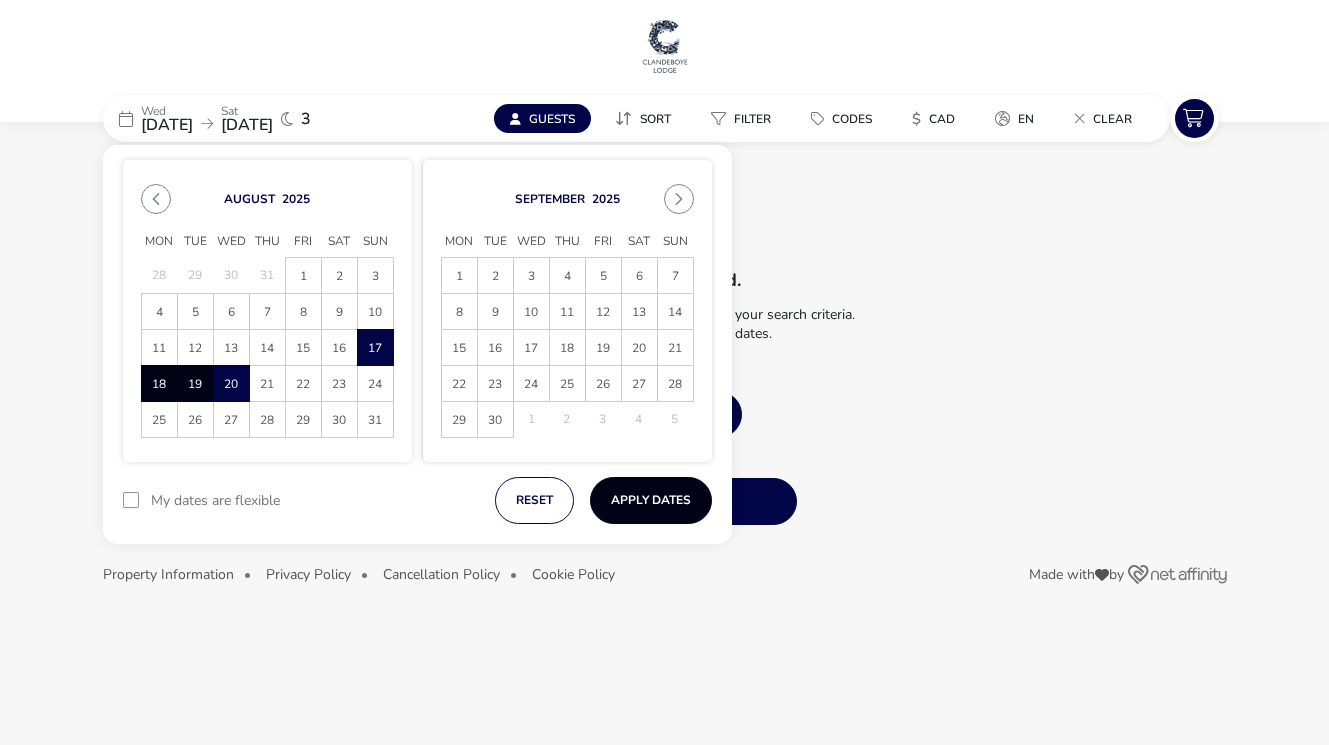 click on "Apply Dates" at bounding box center [651, 500] 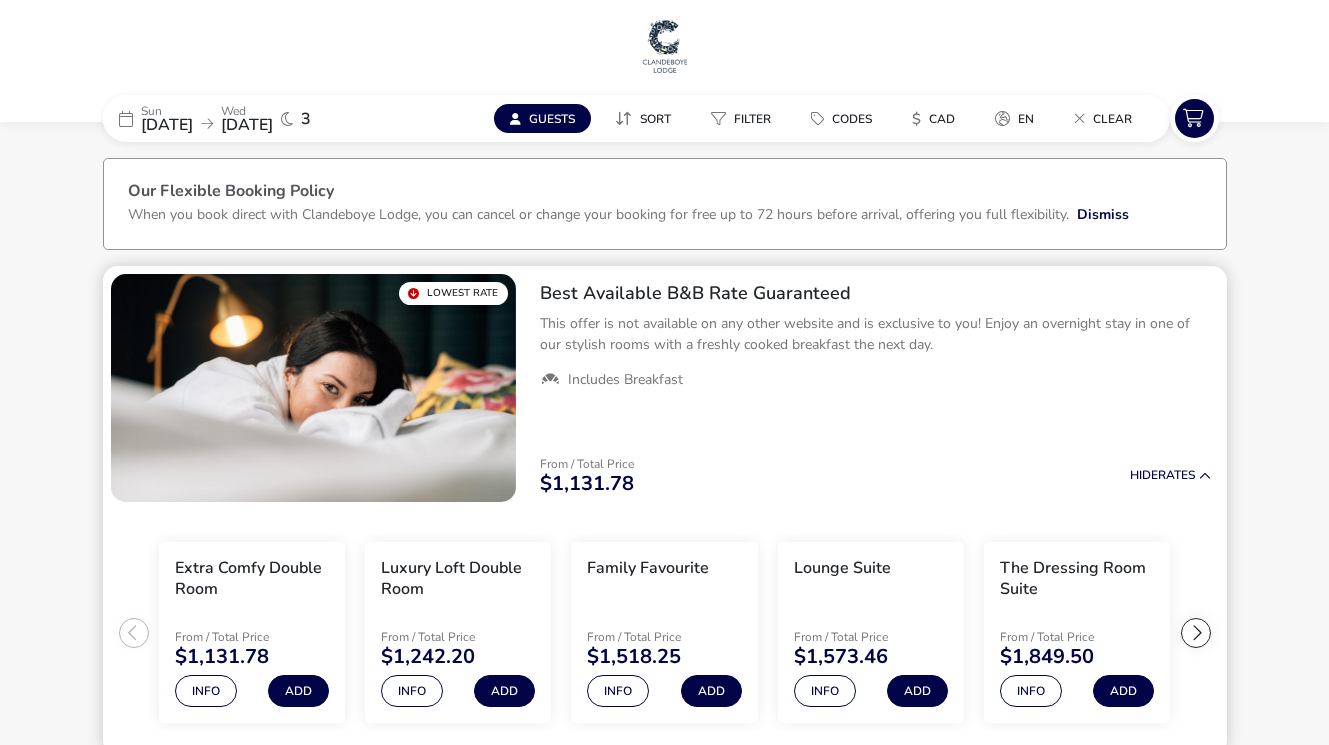 scroll, scrollTop: 9, scrollLeft: 0, axis: vertical 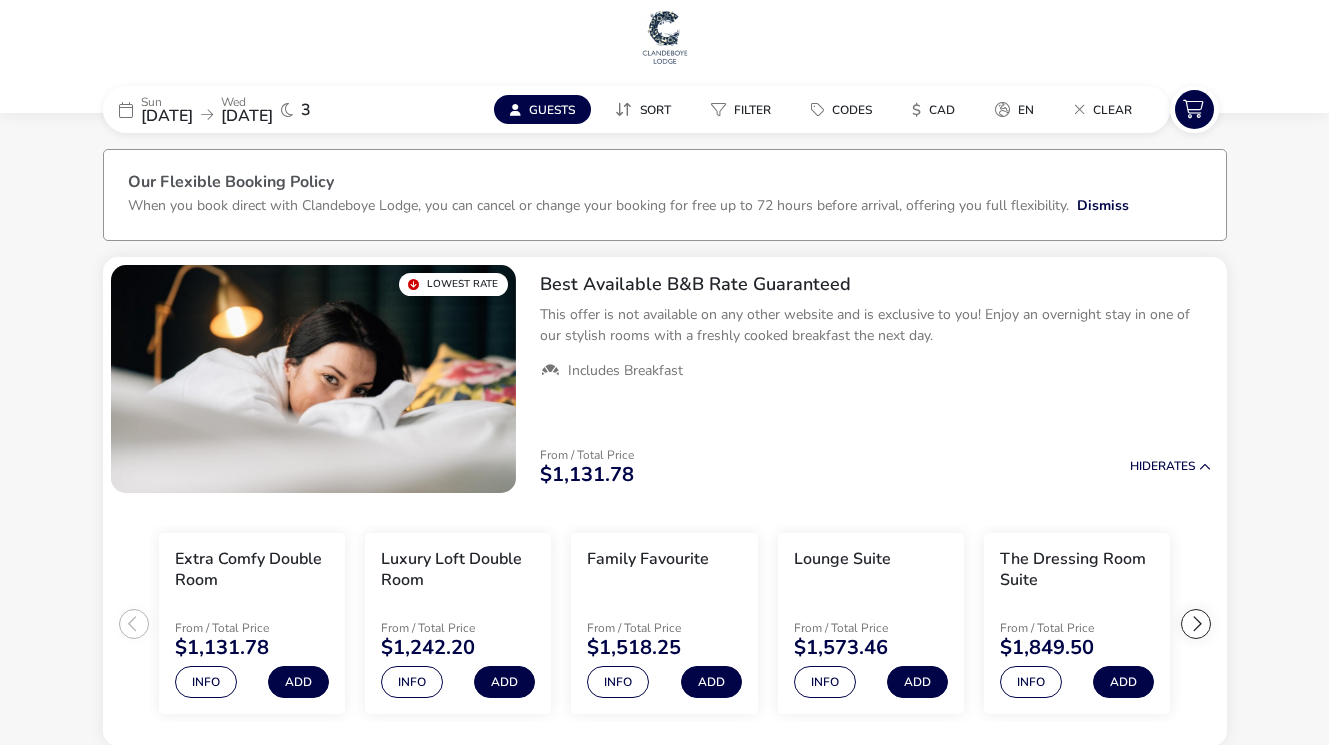 click on "[DATE]" at bounding box center [167, 116] 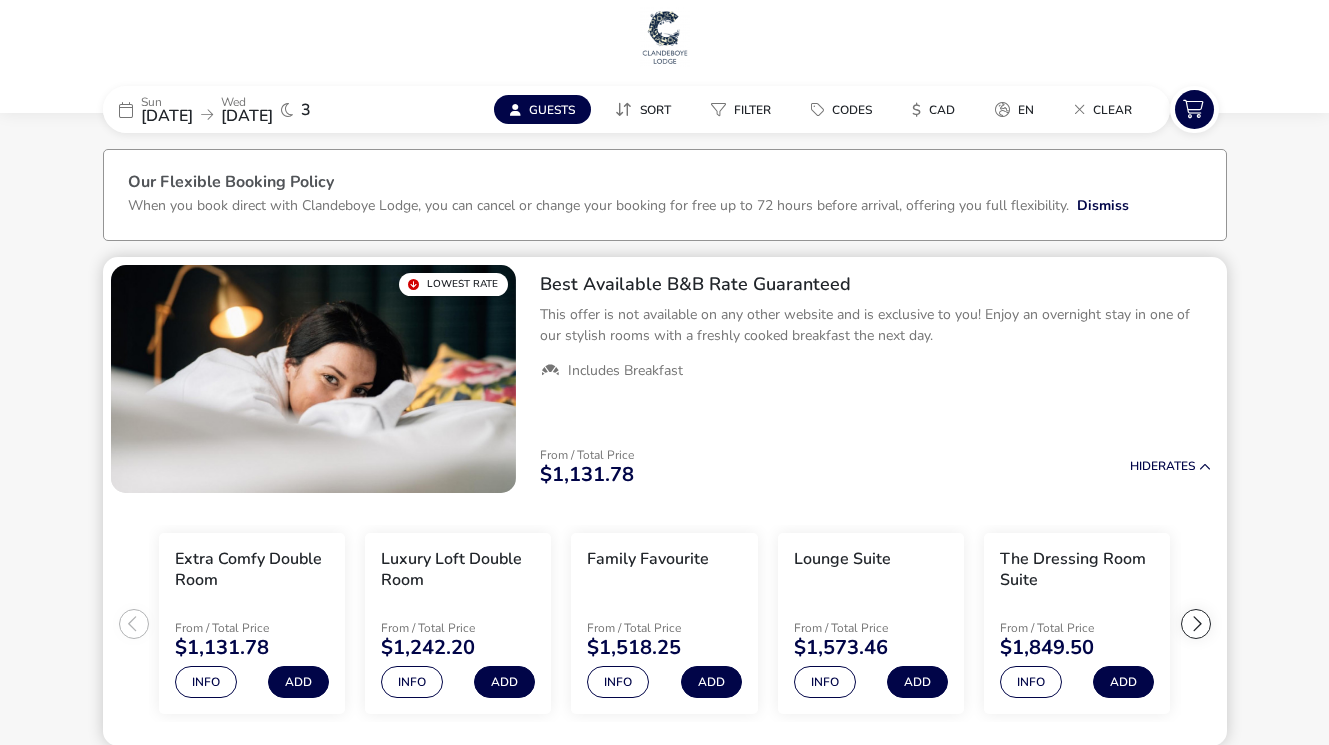 click on "Best Available B&B Rate Guaranteed This offer is not available on any other website and is exclusive to you! Enjoy an overnight stay in one of our stylish rooms with a freshly cooked breakfast the next day.    Includes Breakfast" at bounding box center (875, 327) 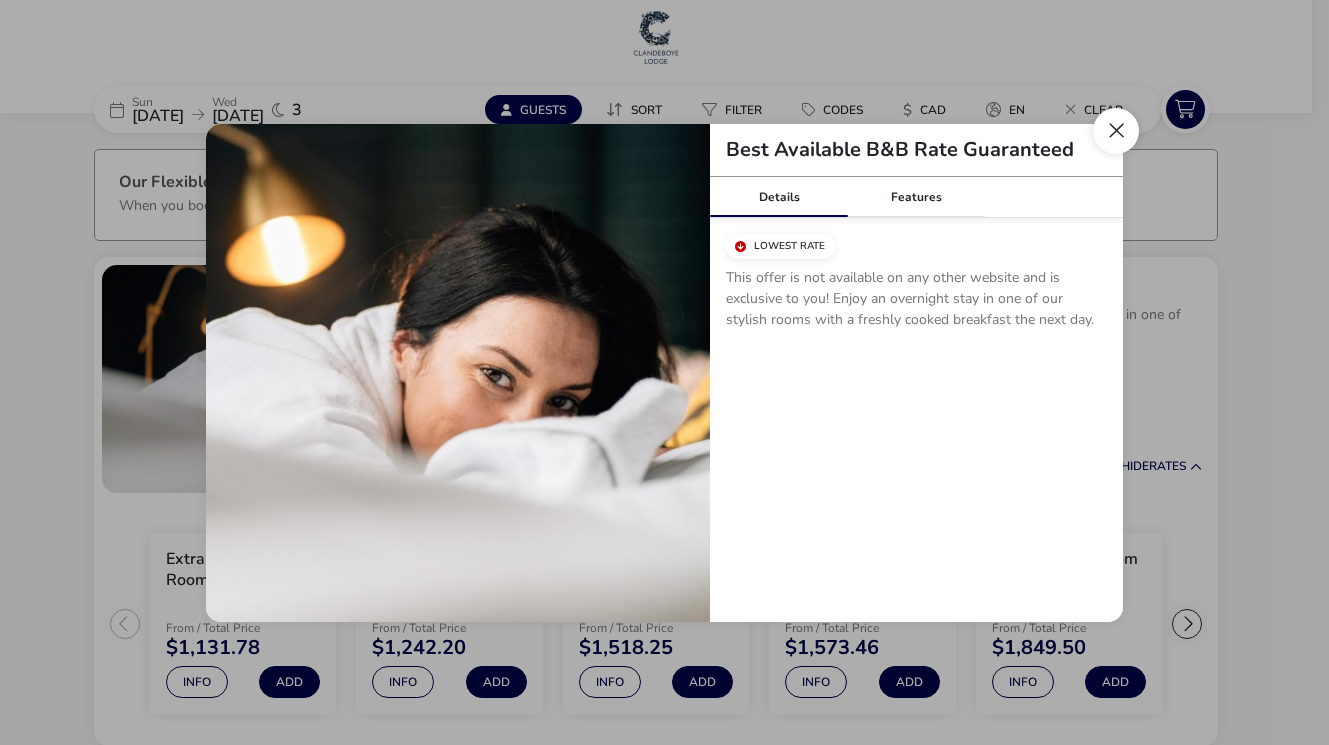 click at bounding box center (1116, 131) 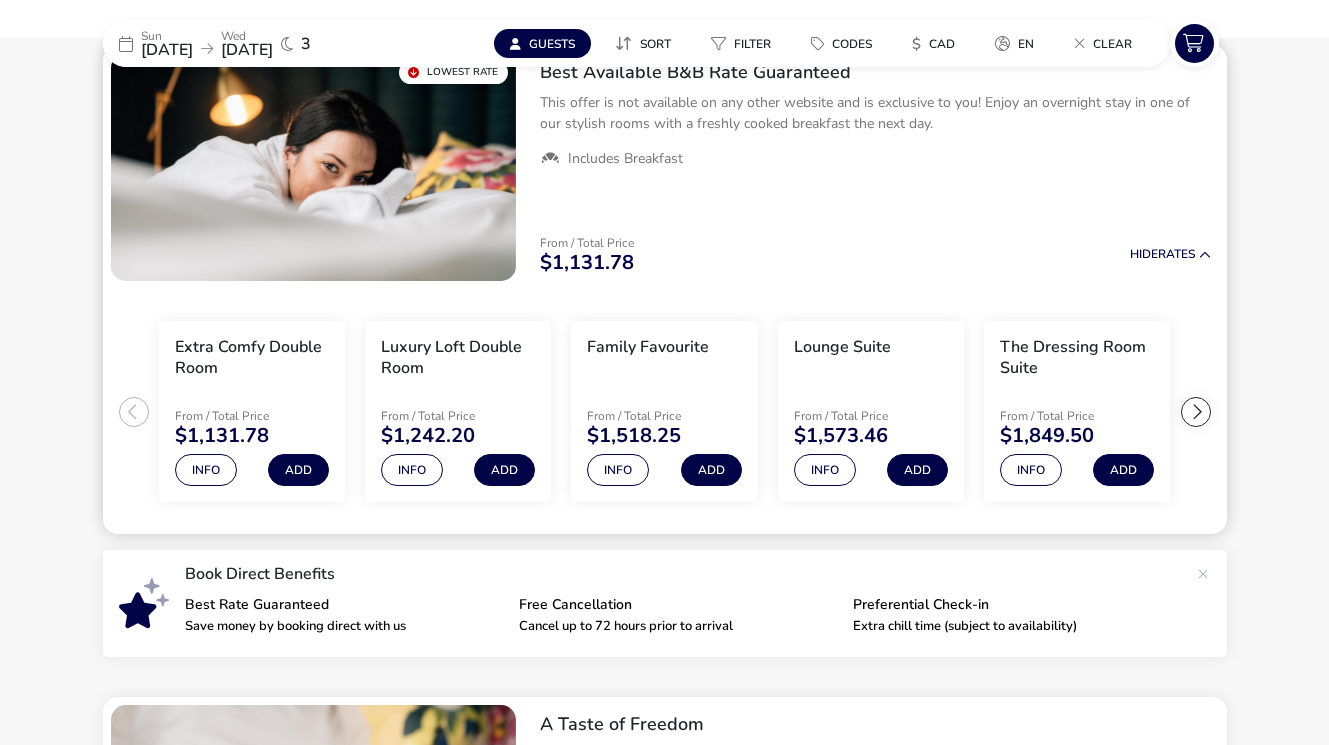 scroll, scrollTop: 147, scrollLeft: 0, axis: vertical 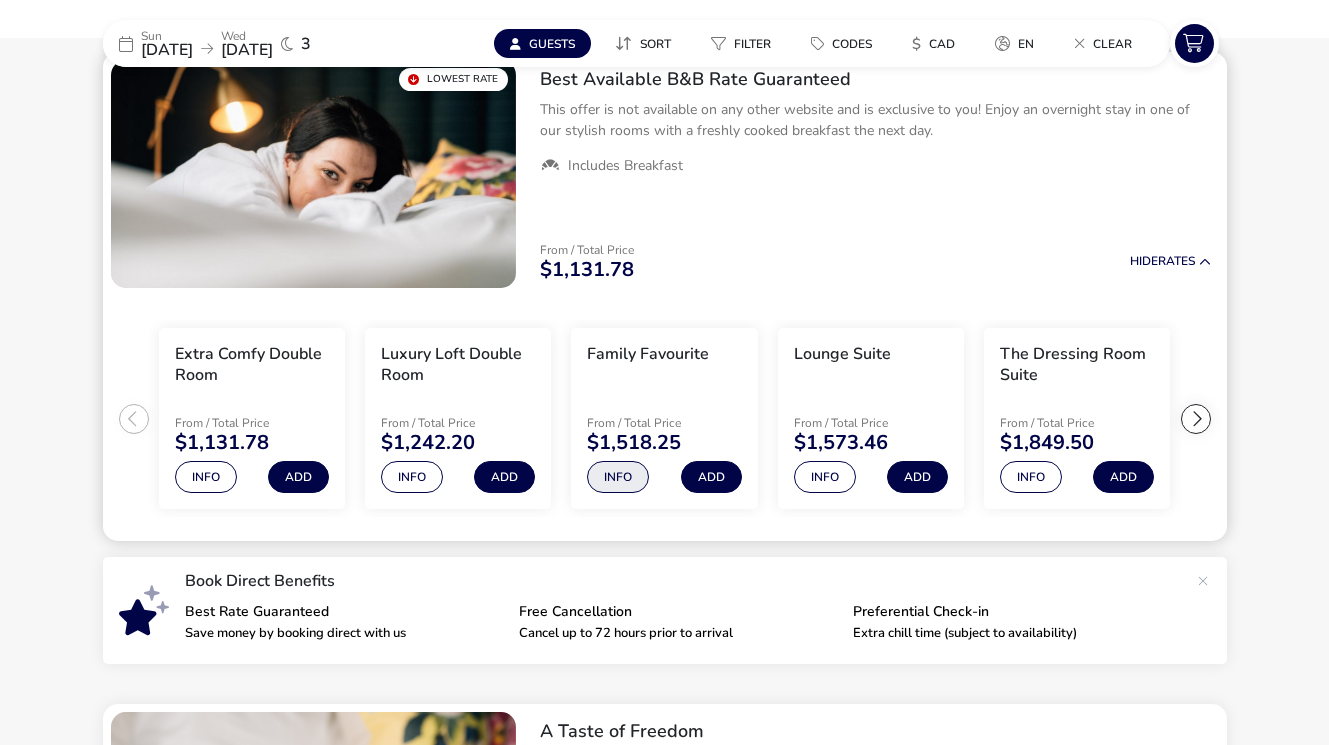 click on "Info" at bounding box center (618, 477) 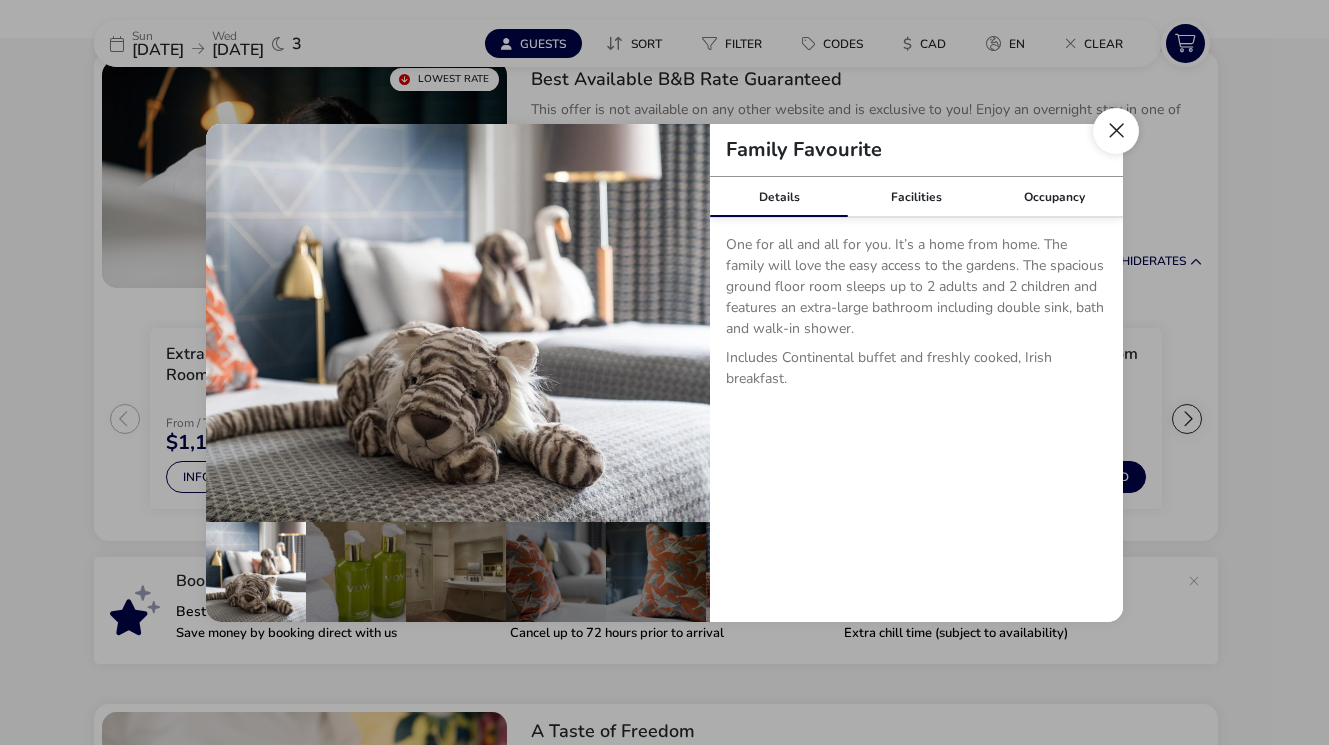 click at bounding box center (1116, 131) 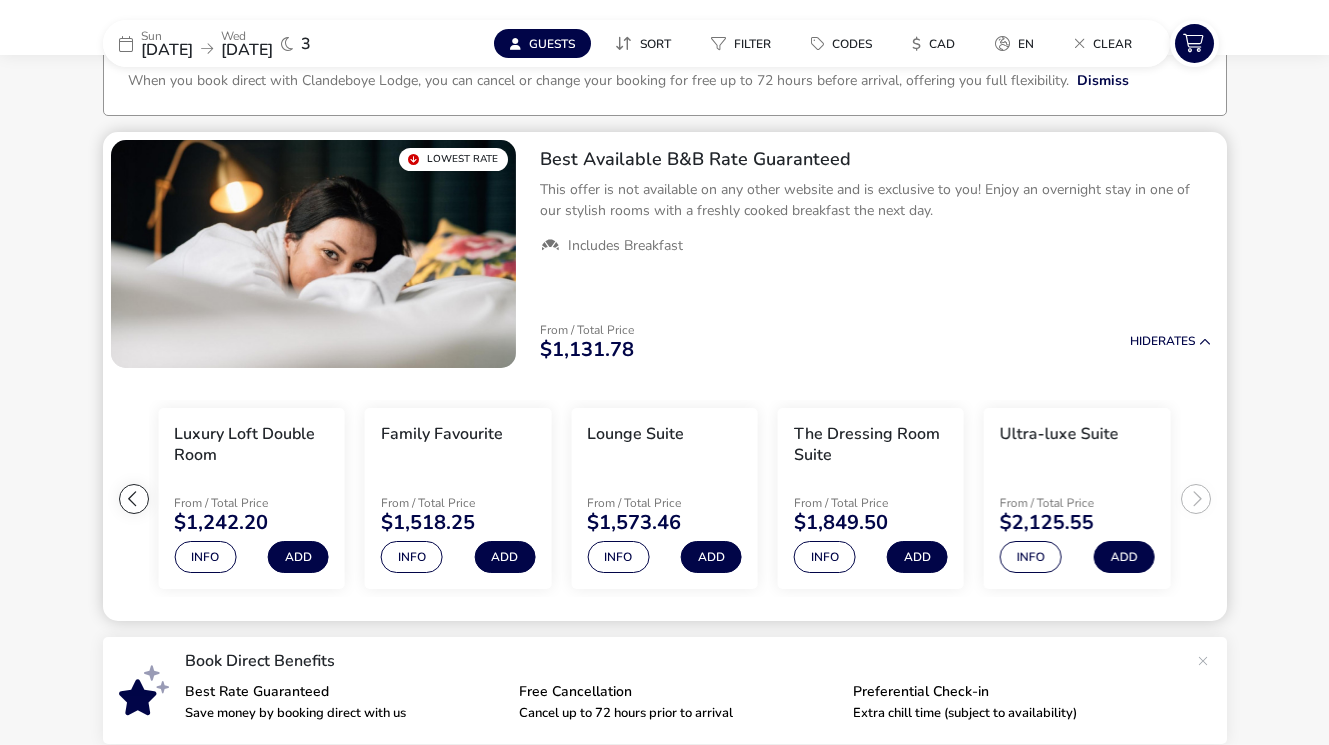 scroll, scrollTop: 65, scrollLeft: 0, axis: vertical 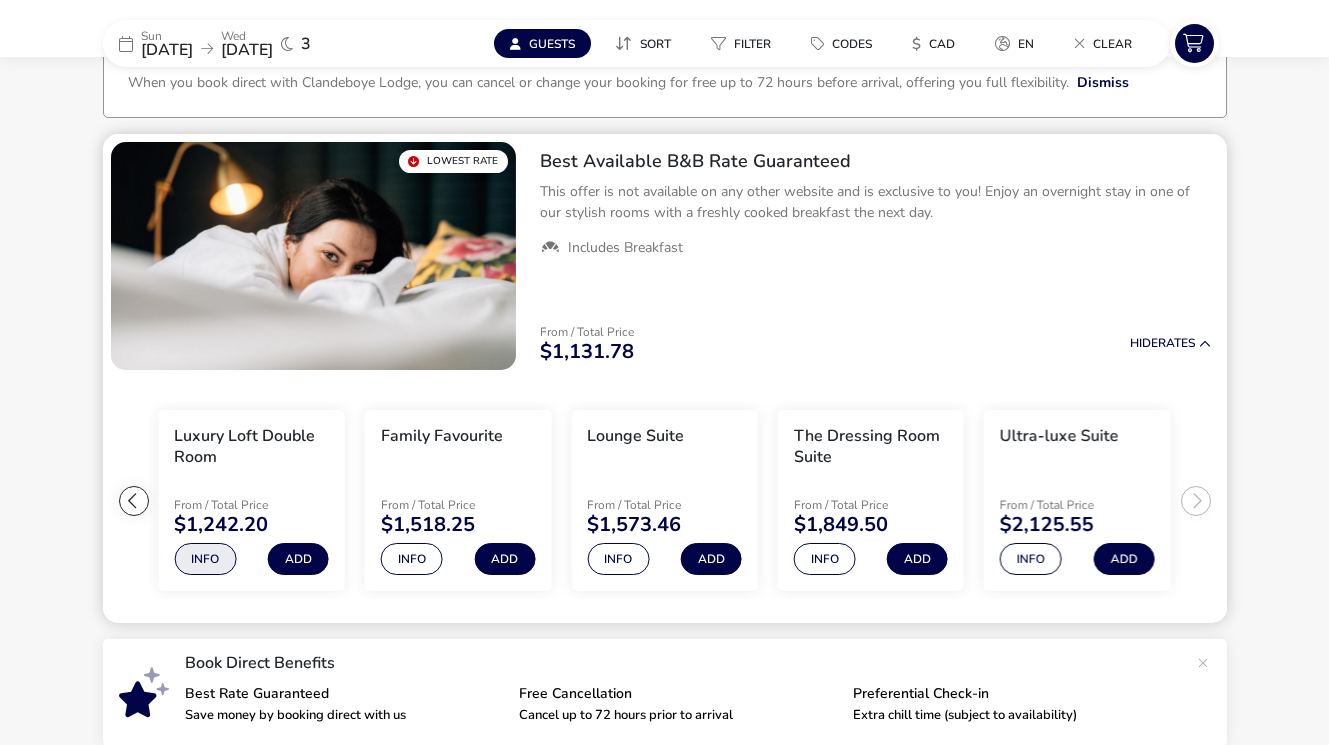 click on "Info" at bounding box center [205, 559] 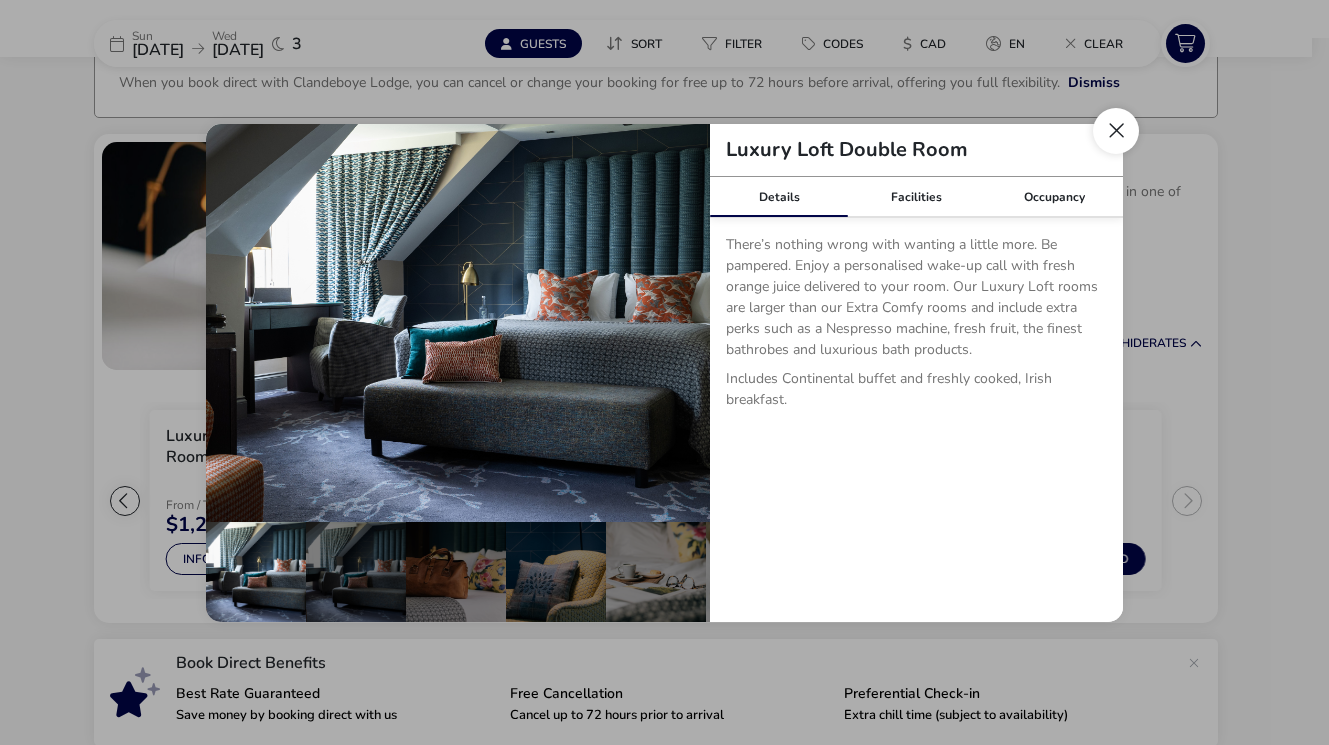 click at bounding box center [1116, 131] 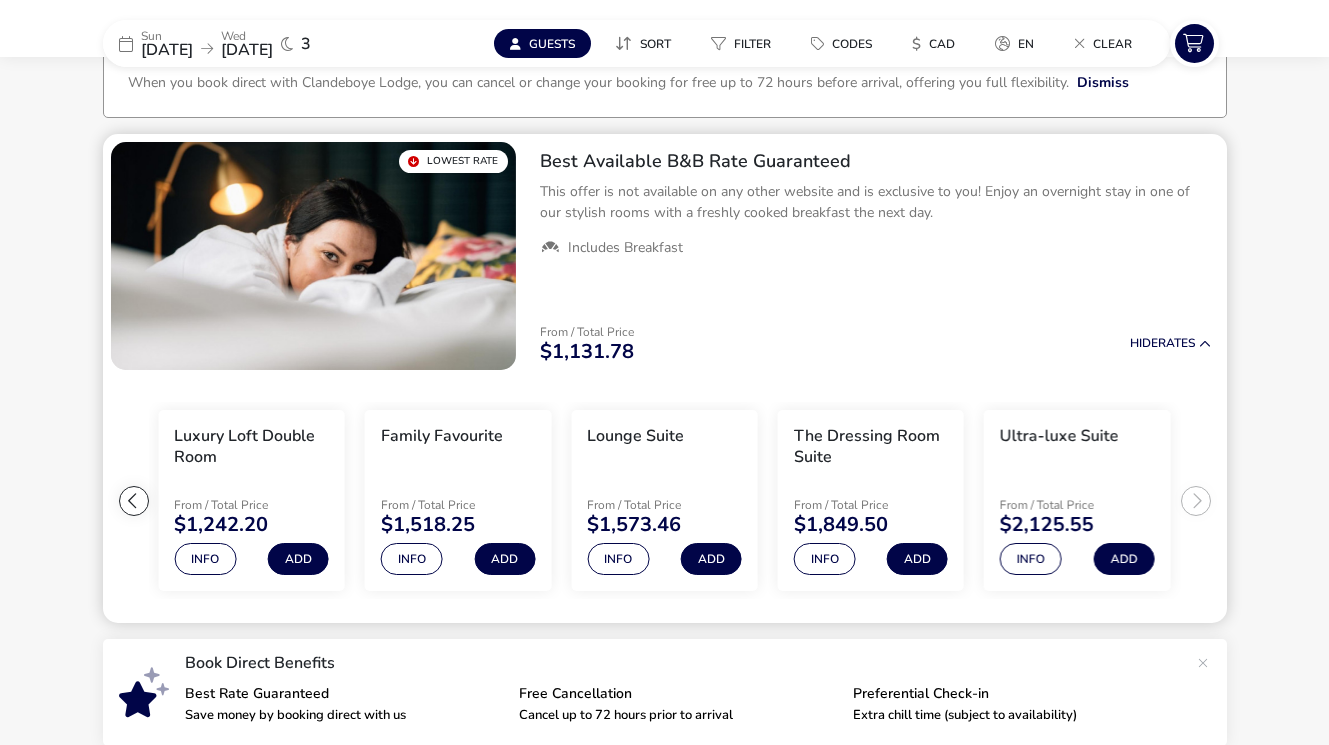 click at bounding box center [134, 501] 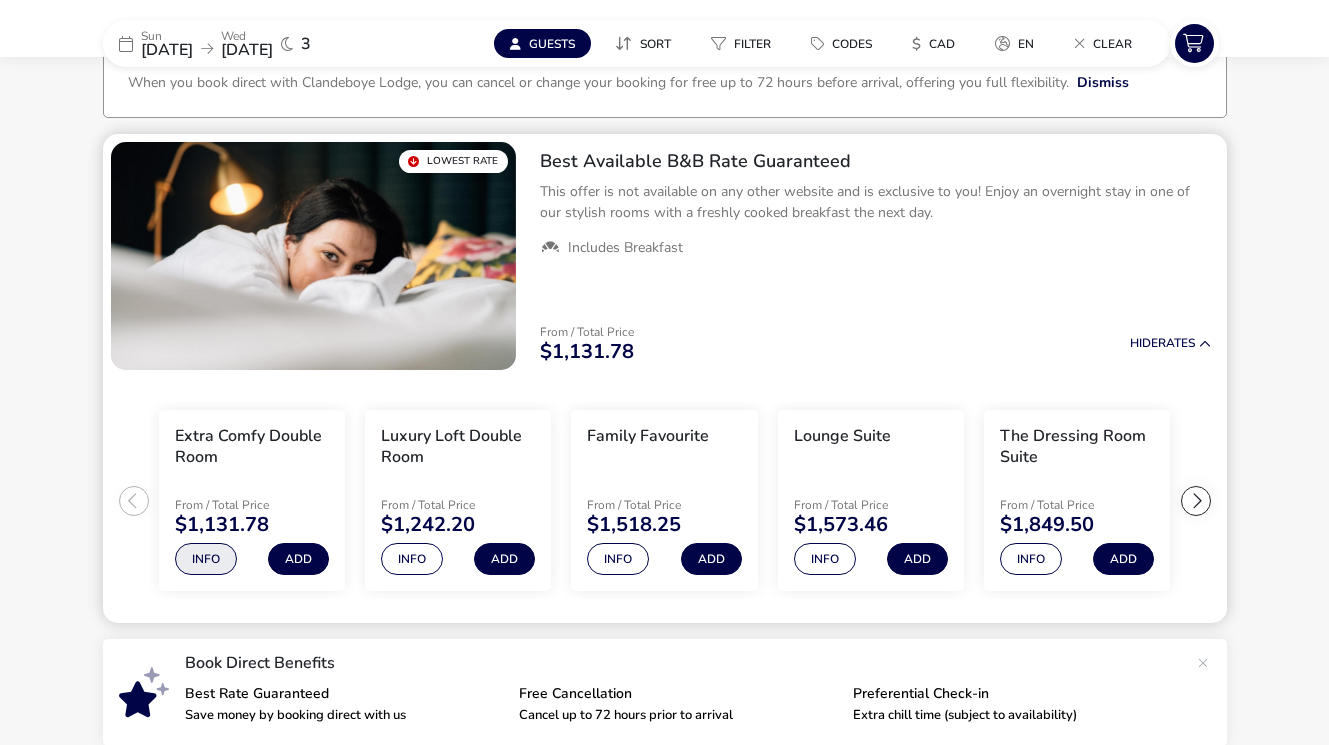 click on "Info" at bounding box center (206, 559) 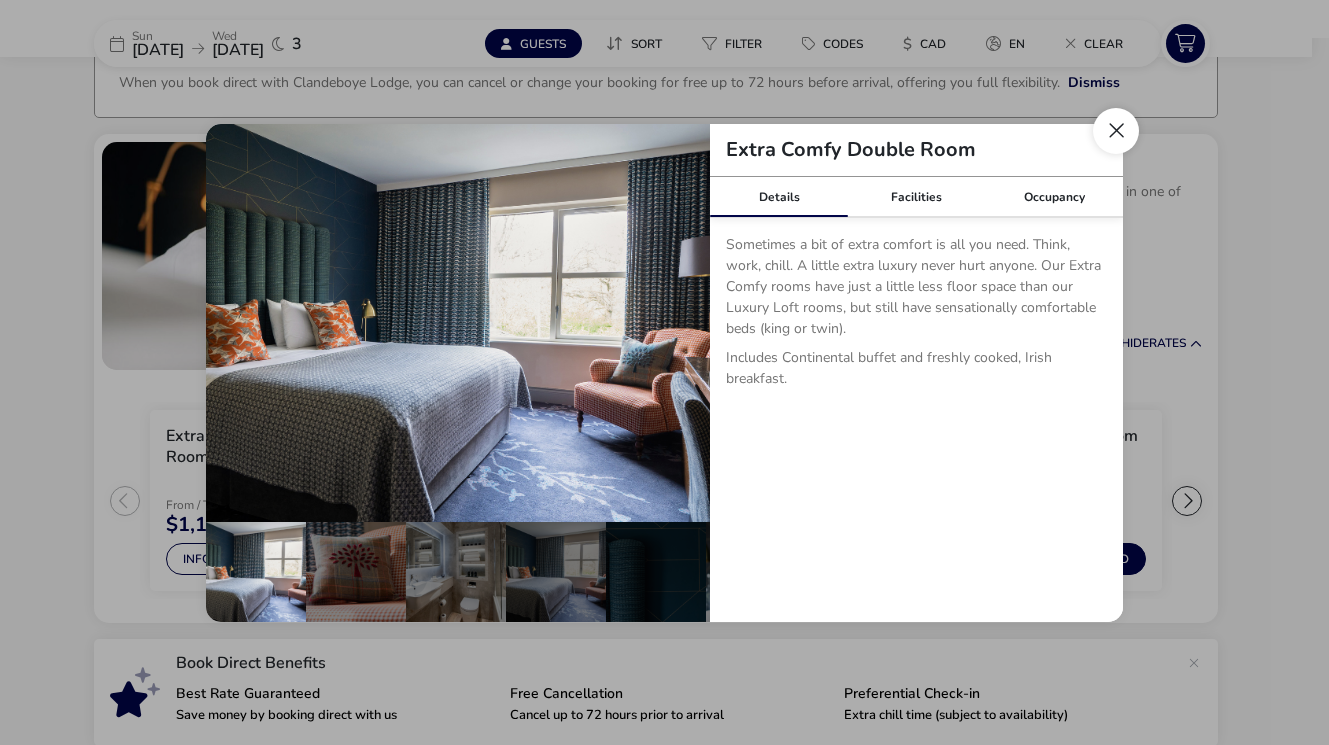 click at bounding box center [1116, 131] 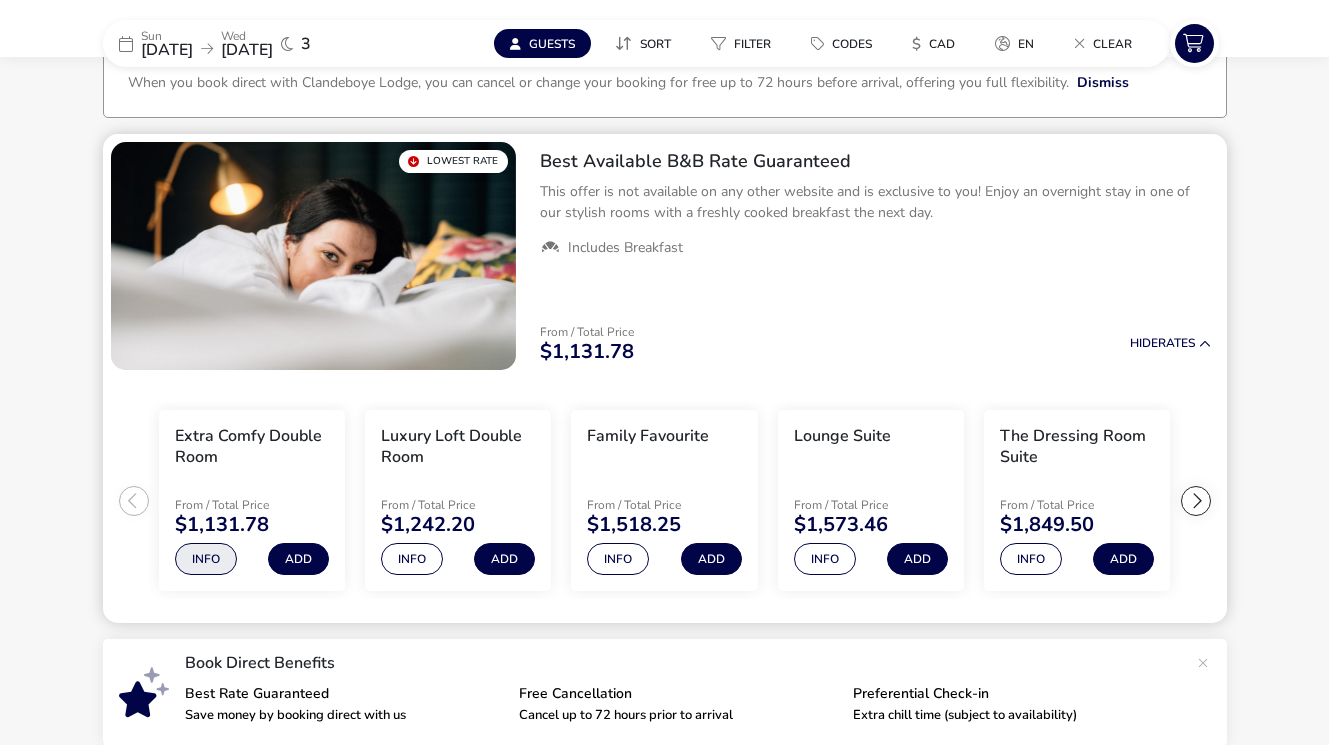 click on "Info" at bounding box center (206, 559) 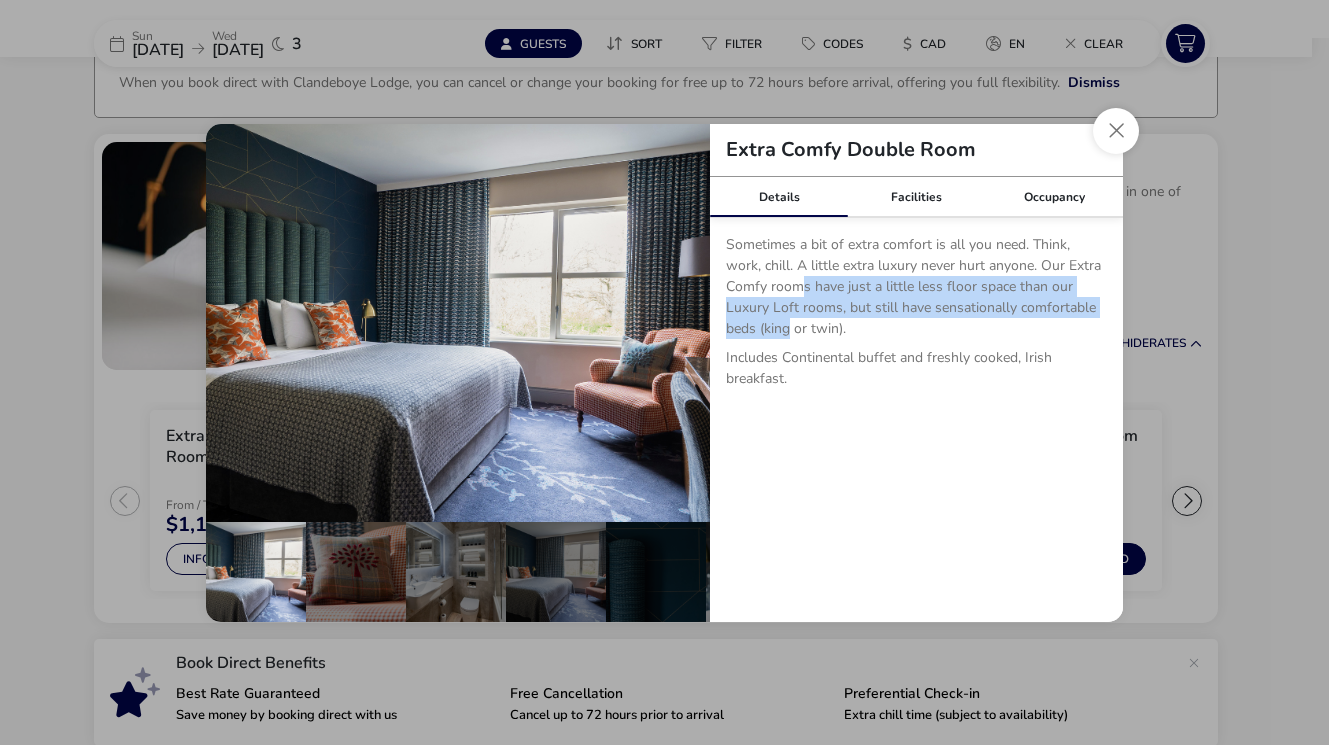 drag, startPoint x: 797, startPoint y: 292, endPoint x: 791, endPoint y: 329, distance: 37.48333 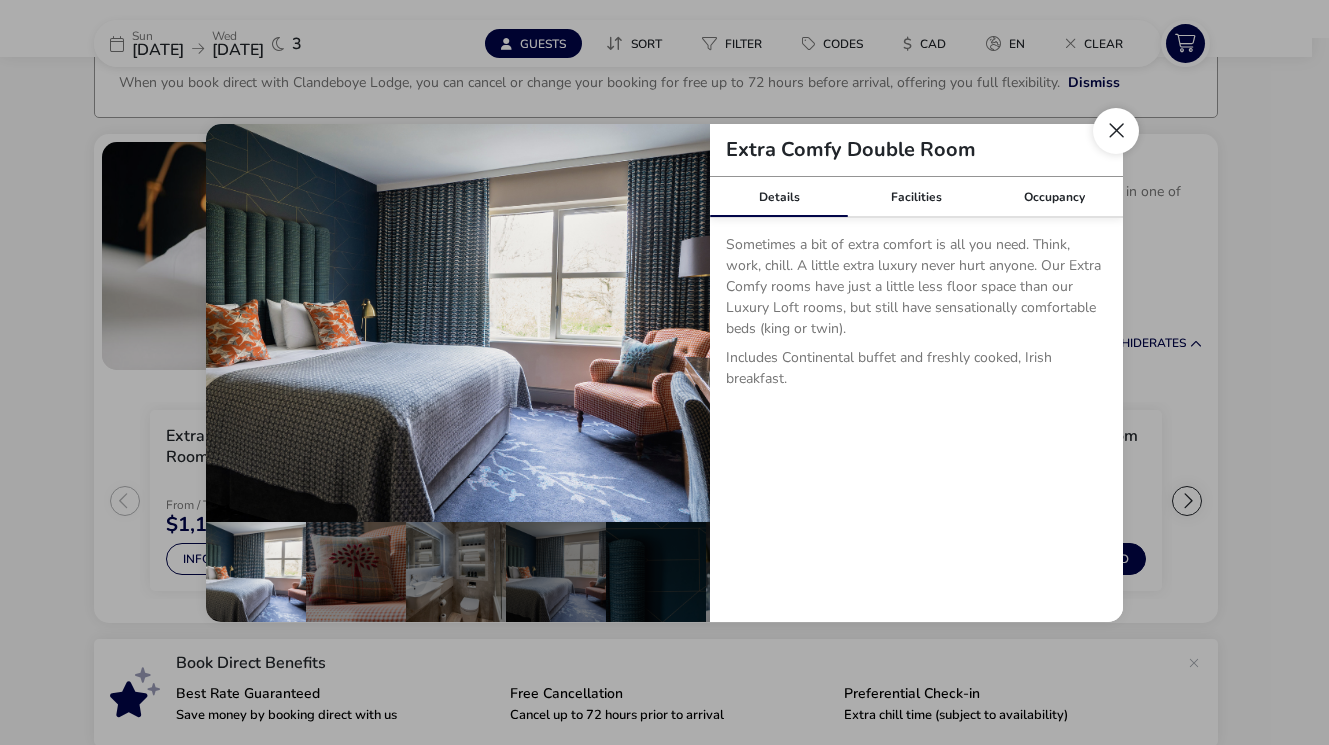 click at bounding box center [1116, 131] 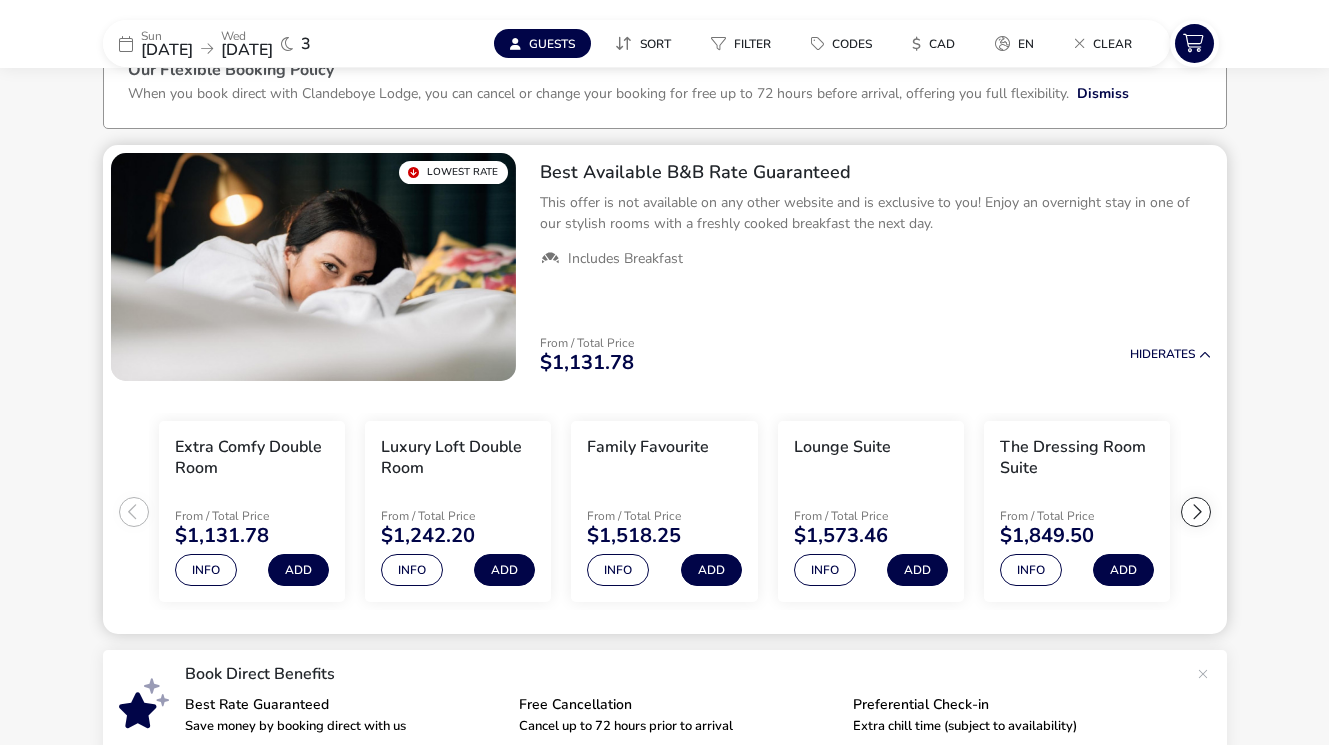scroll, scrollTop: 0, scrollLeft: 0, axis: both 